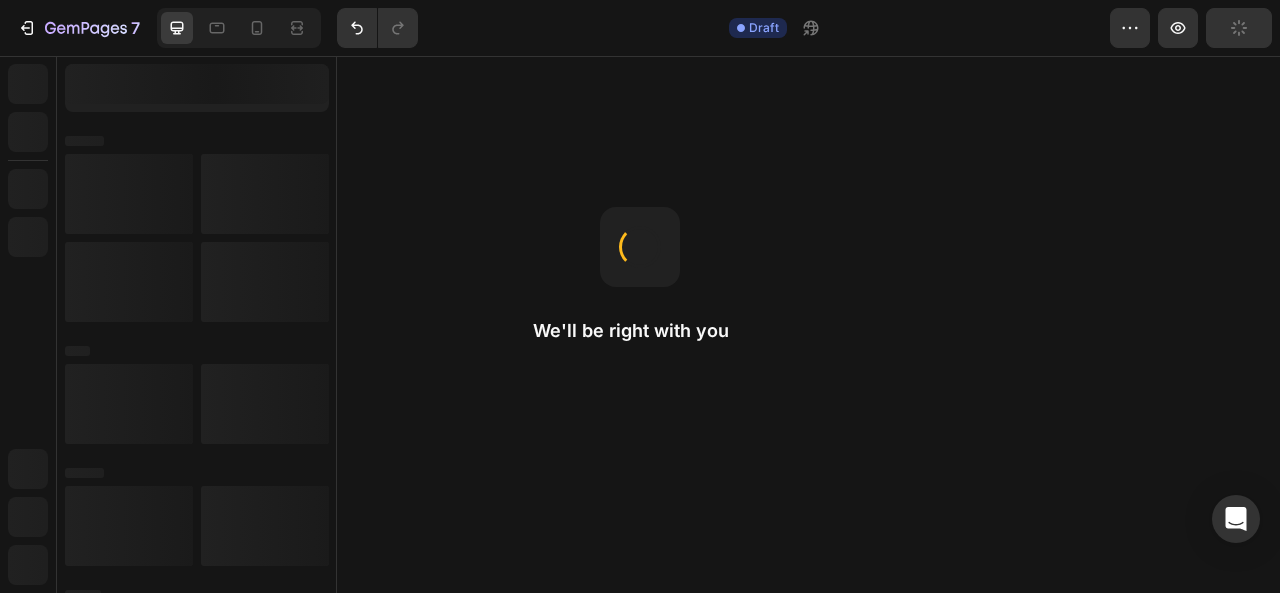 scroll, scrollTop: 0, scrollLeft: 0, axis: both 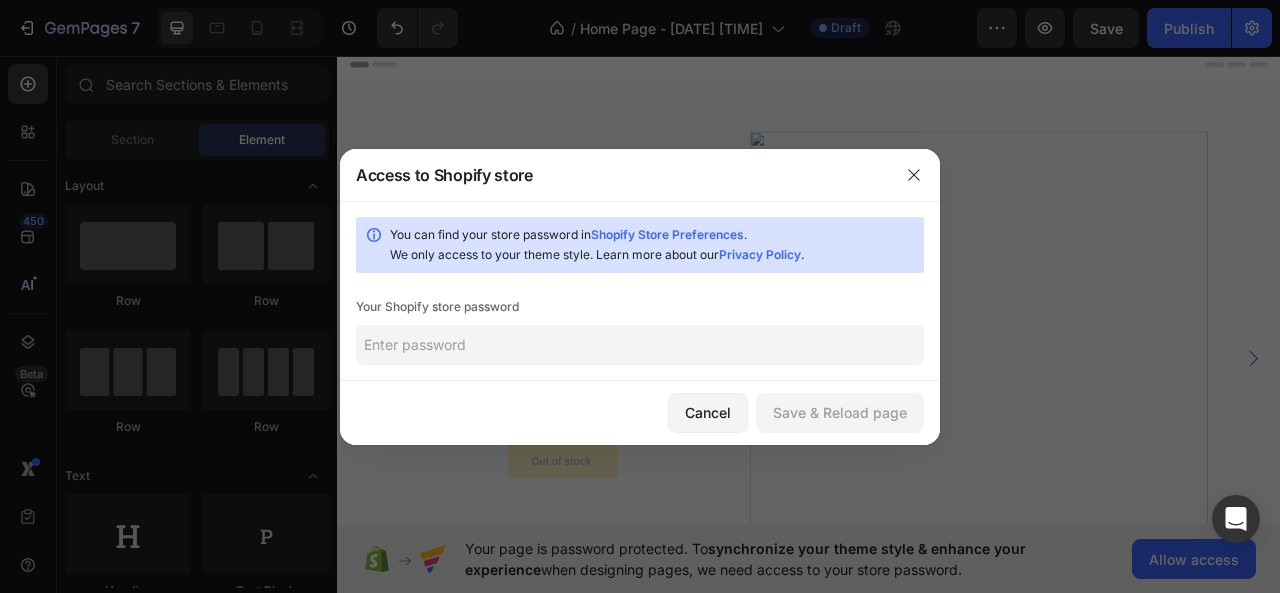 click 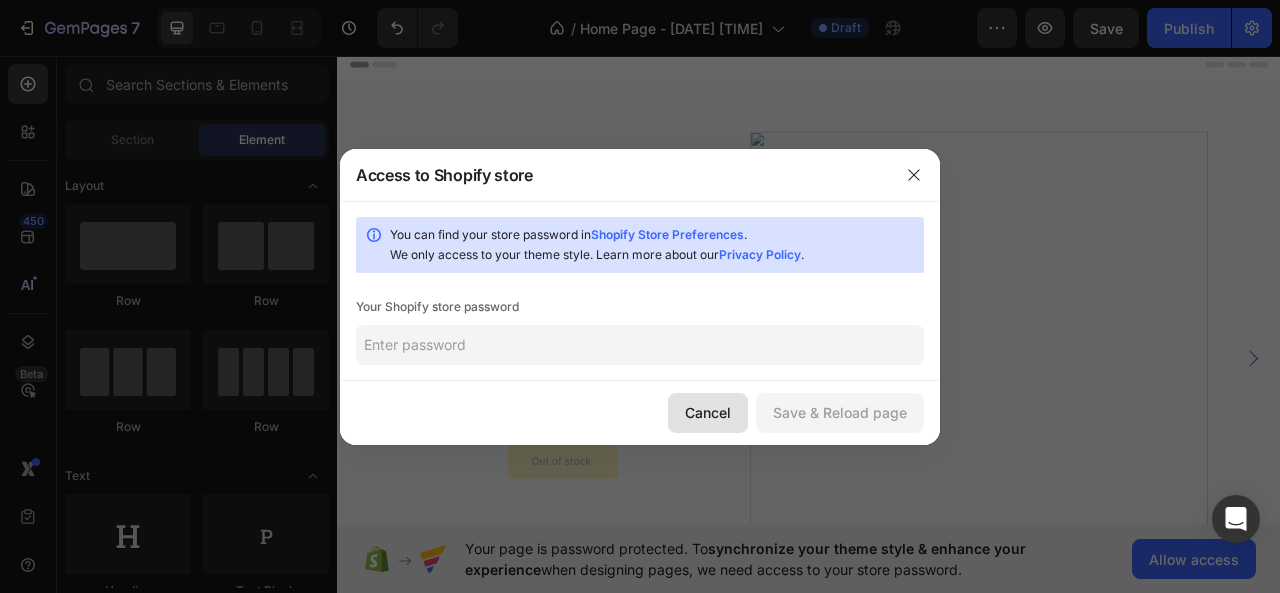 click on "Cancel" at bounding box center (708, 412) 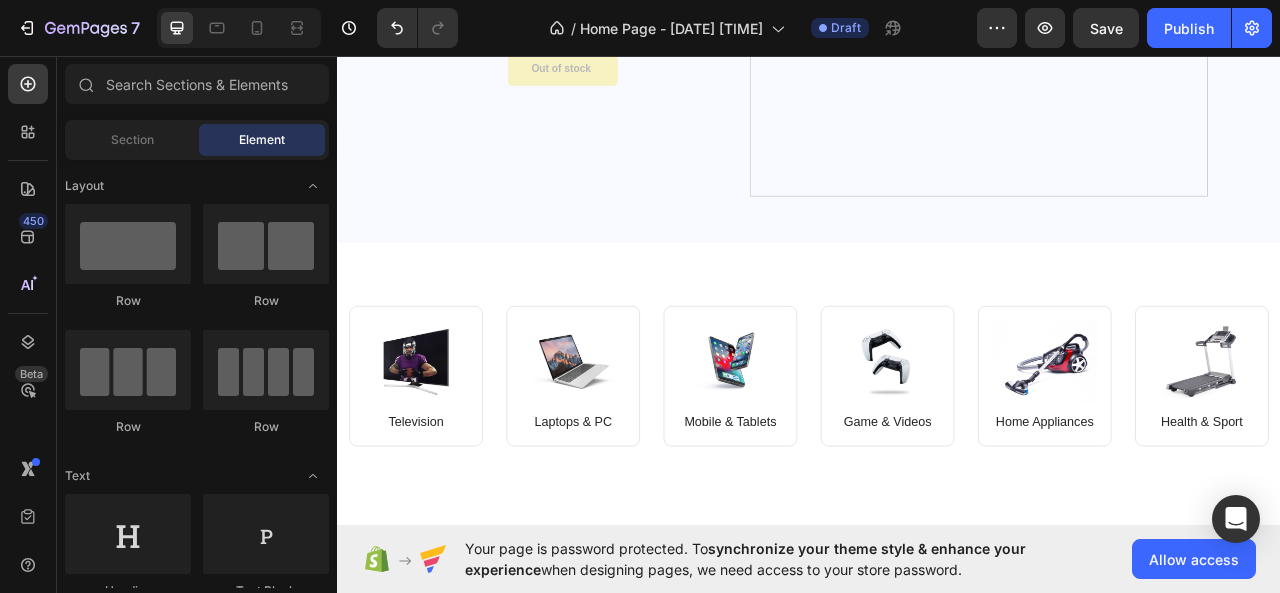 scroll, scrollTop: 0, scrollLeft: 0, axis: both 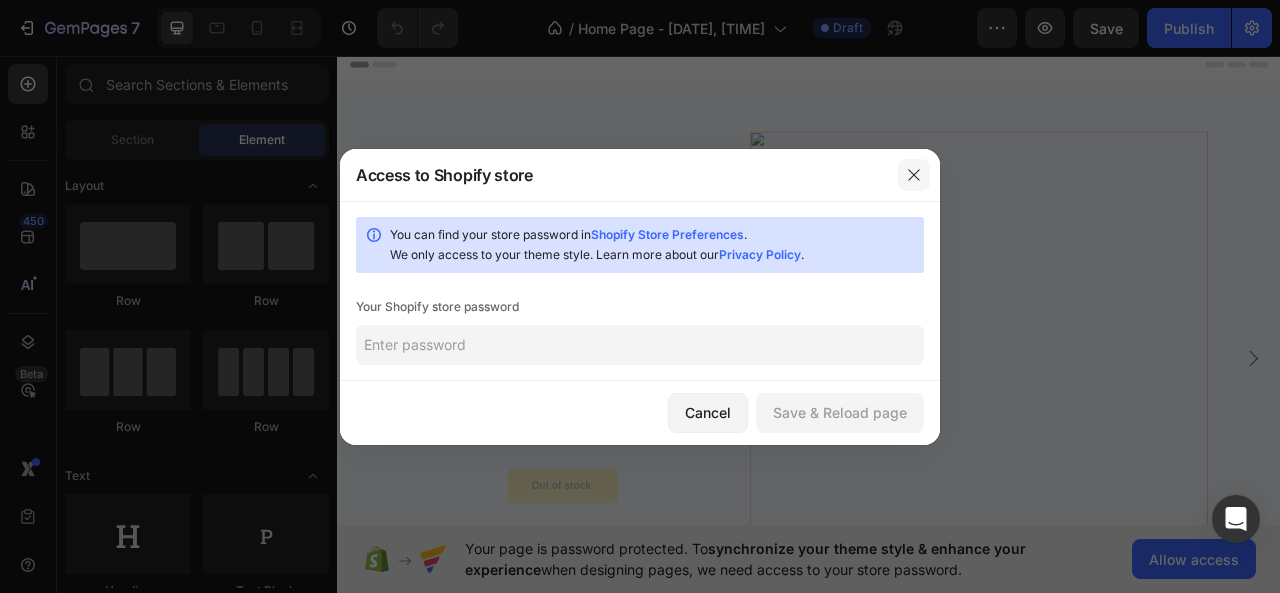 click 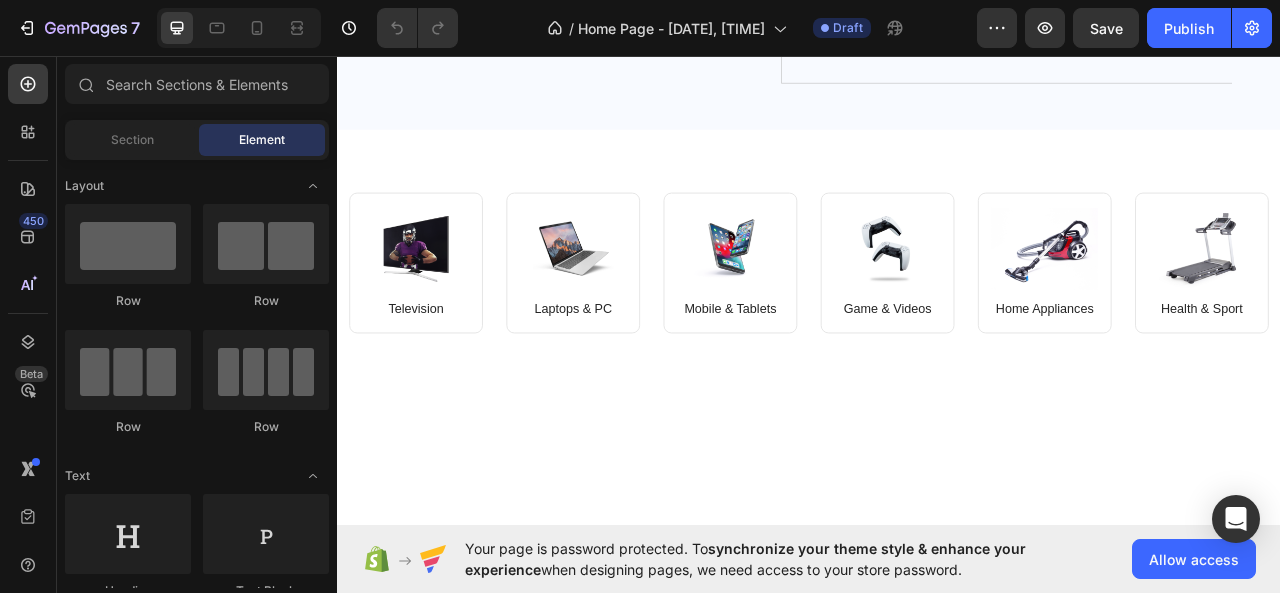 scroll, scrollTop: 0, scrollLeft: 0, axis: both 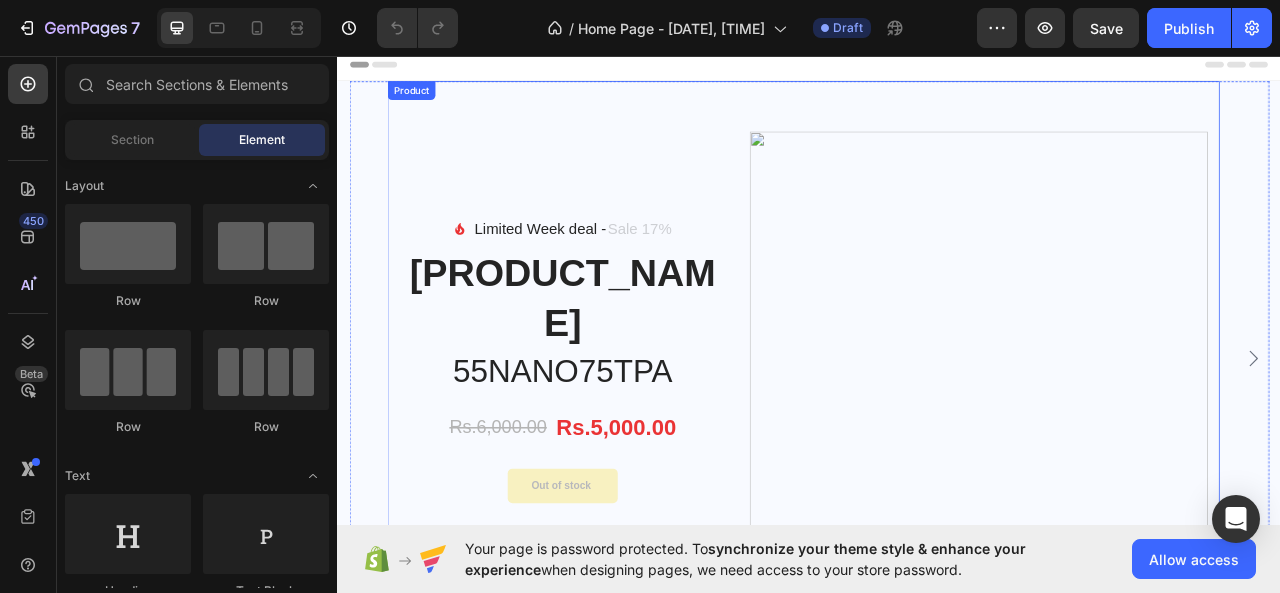 click on "Image Limited Week deal - Text block Sale 17% Product Badge Row Icon List [PRODUCT_NAME] Product Title 55NANO75TPA Heading Rs.6,000.00 Product Price Product Price Rs.5,000.00 Product Price Product Price Row Out of stock Product Cart Button" at bounding box center [623, 444] 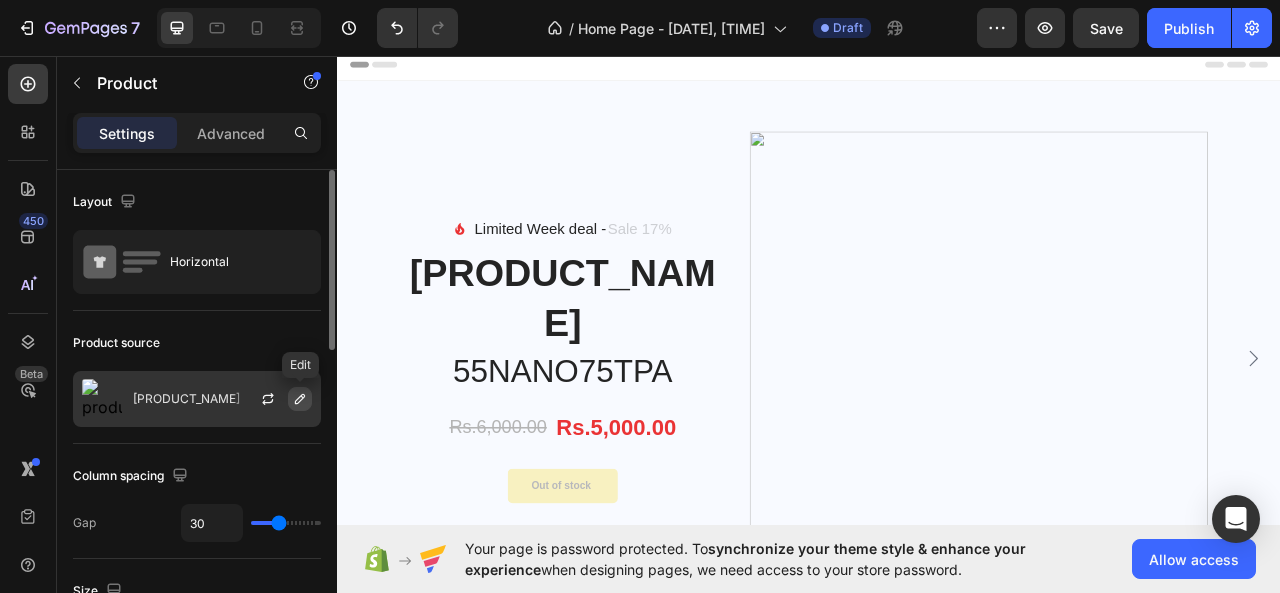click 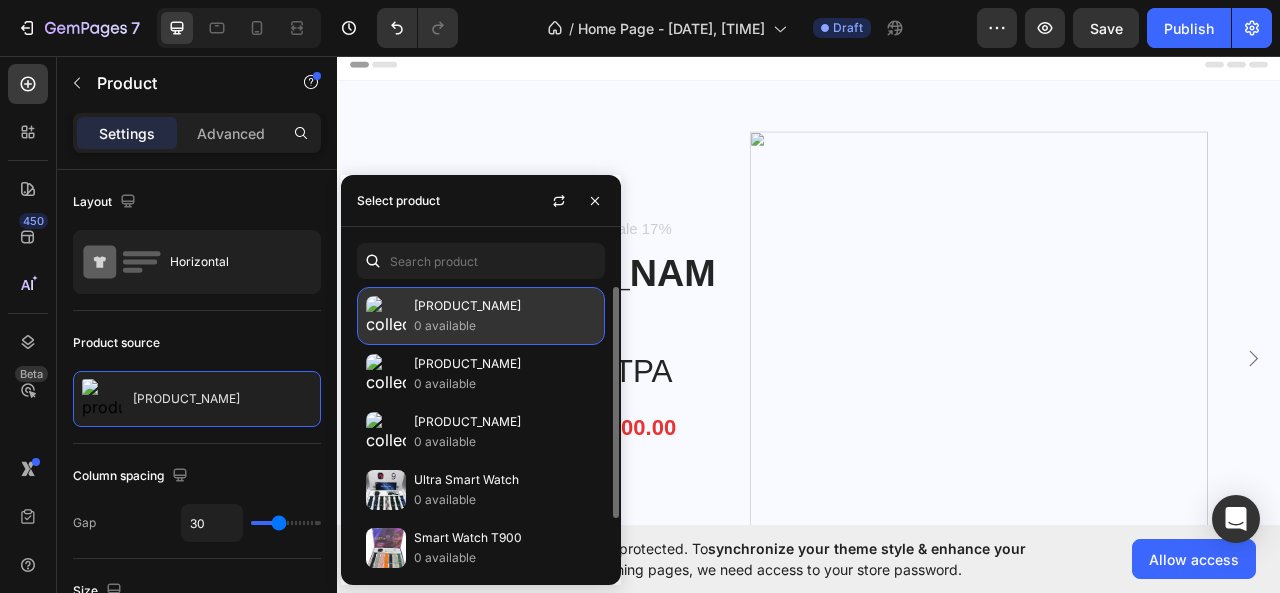 click on "[PRODUCT_NAME]" at bounding box center (505, 306) 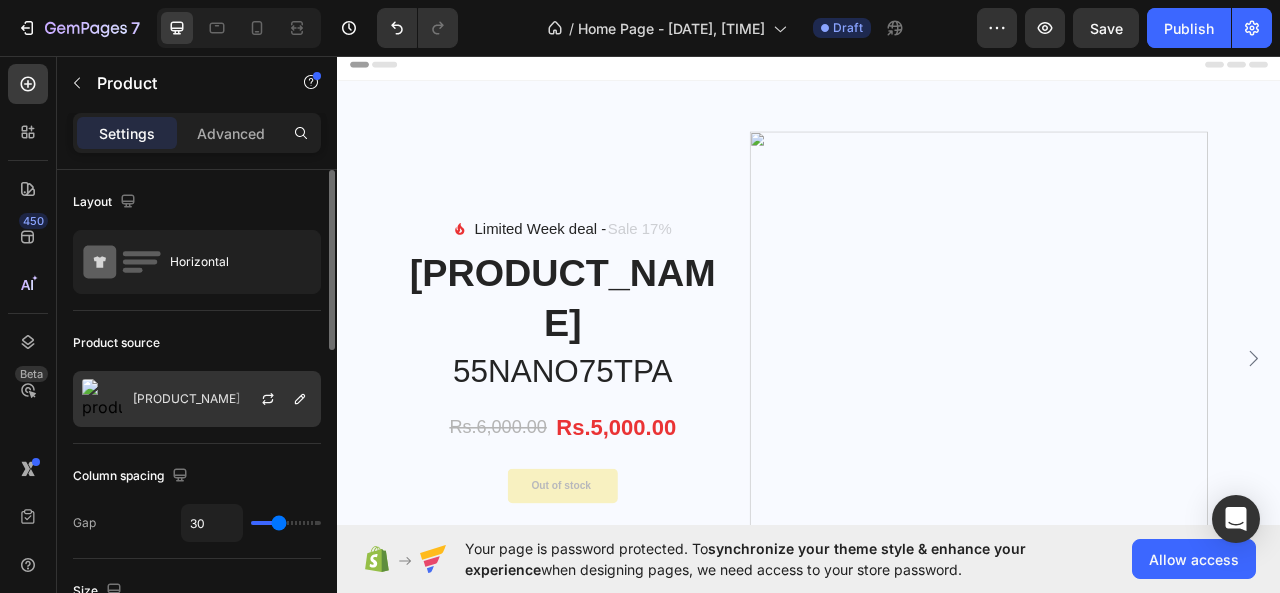 click on "[PRODUCT_NAME]" 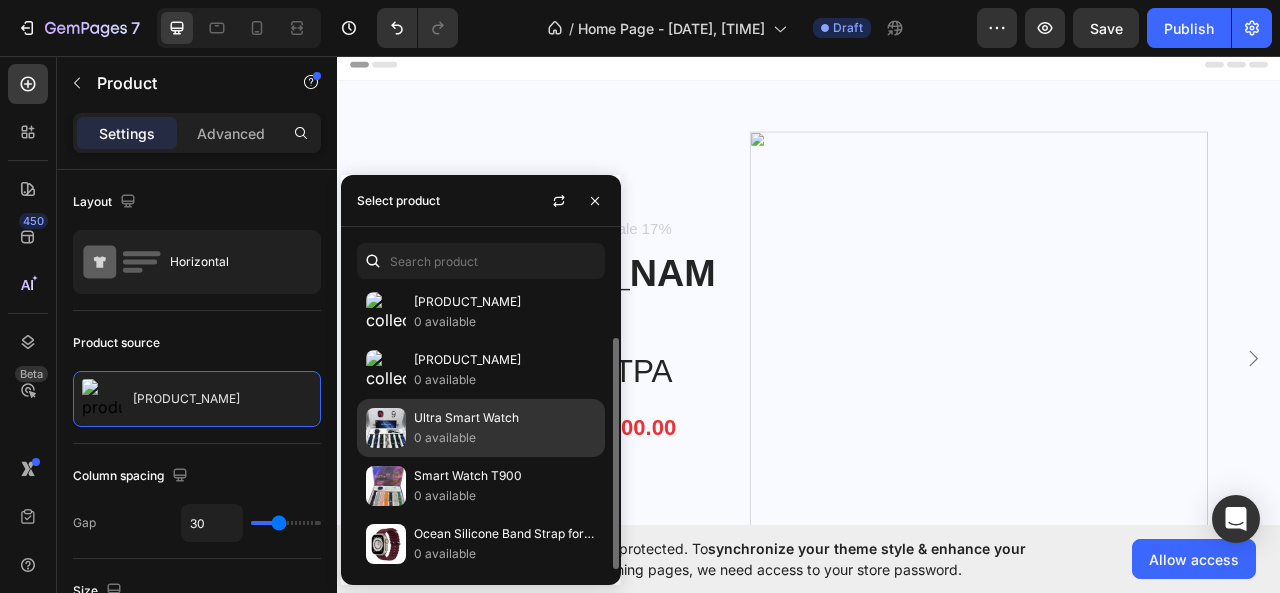 scroll, scrollTop: 0, scrollLeft: 0, axis: both 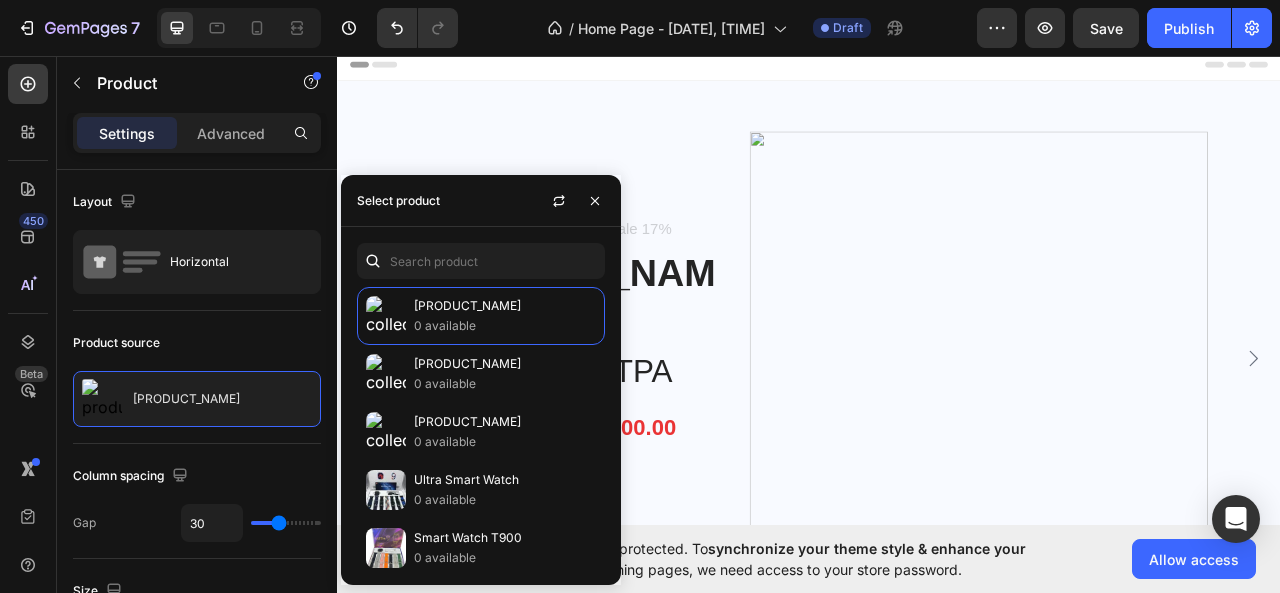 click on "[PRODUCT_NAME] [PRODUCT_NAME] [PRODUCT_NAME] [PRODUCT_NAME] [PRODUCT_NAME] [PRODUCT_NAME] [PRODUCT_NAME] [PRODUCT_NAME] [PRODUCT_NAME] [PRODUCT_NAME] [PRODUCT_NAME] [PRODUCT_NAME]" at bounding box center (481, 406) 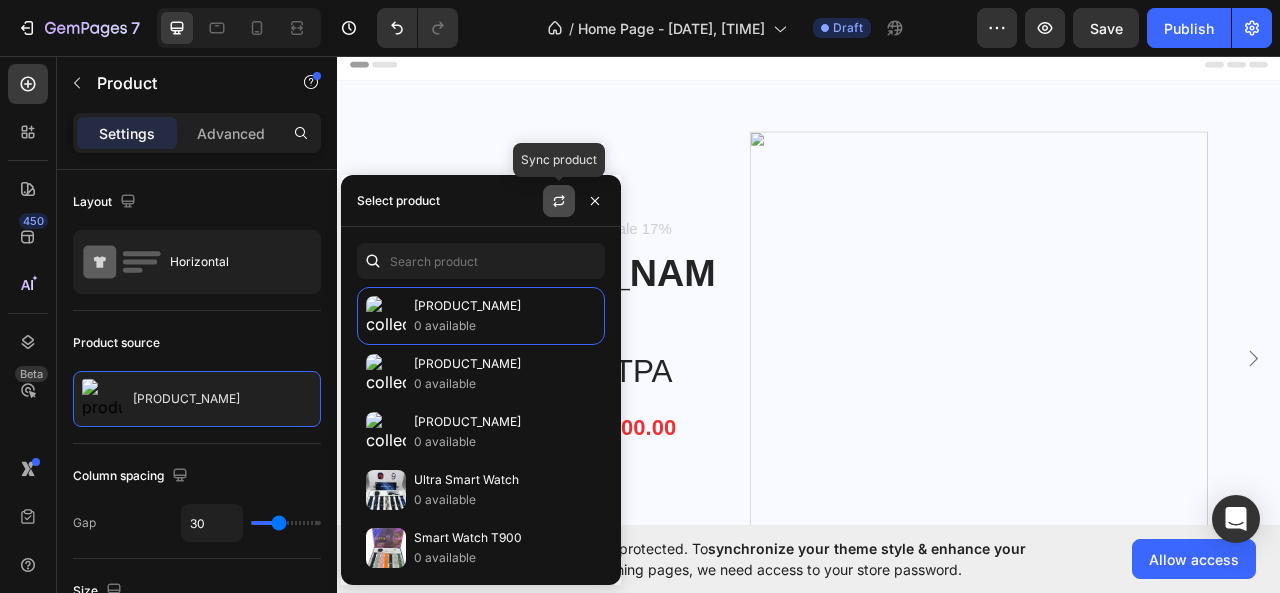 click 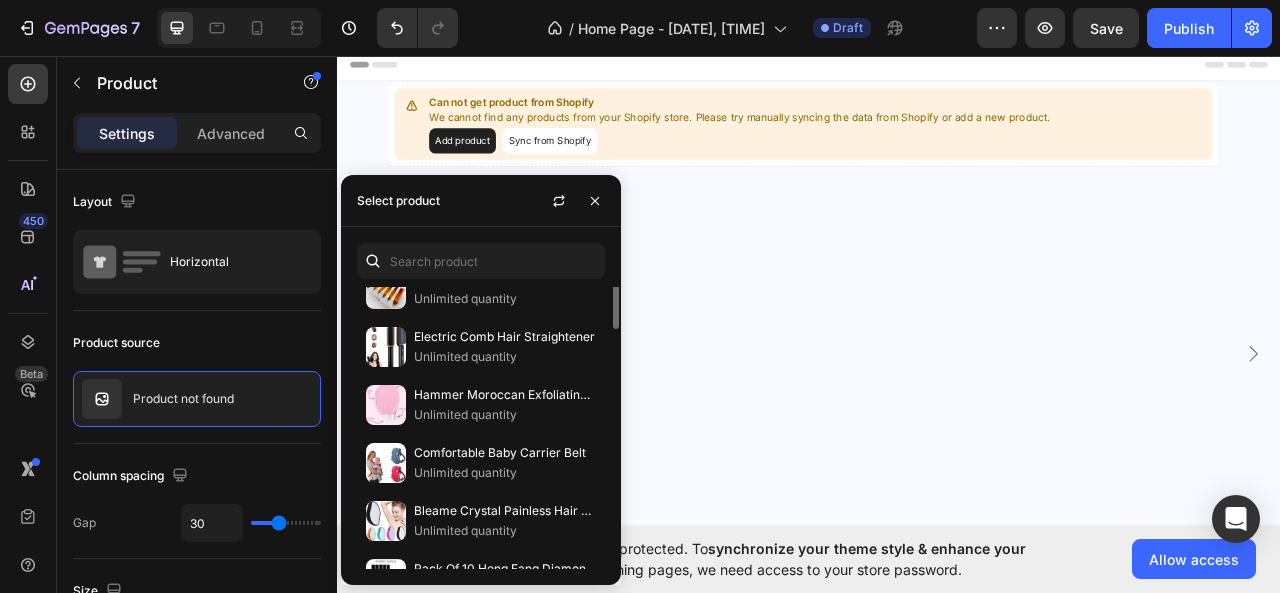 scroll, scrollTop: 0, scrollLeft: 0, axis: both 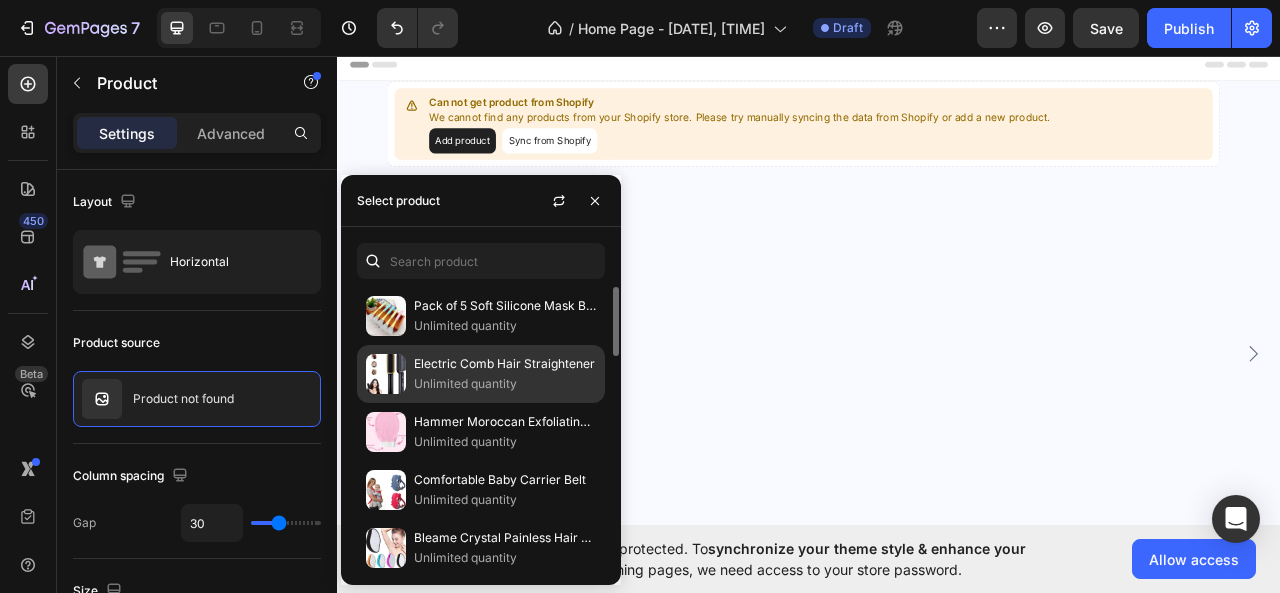 click on "Unlimited quantity" at bounding box center (505, 384) 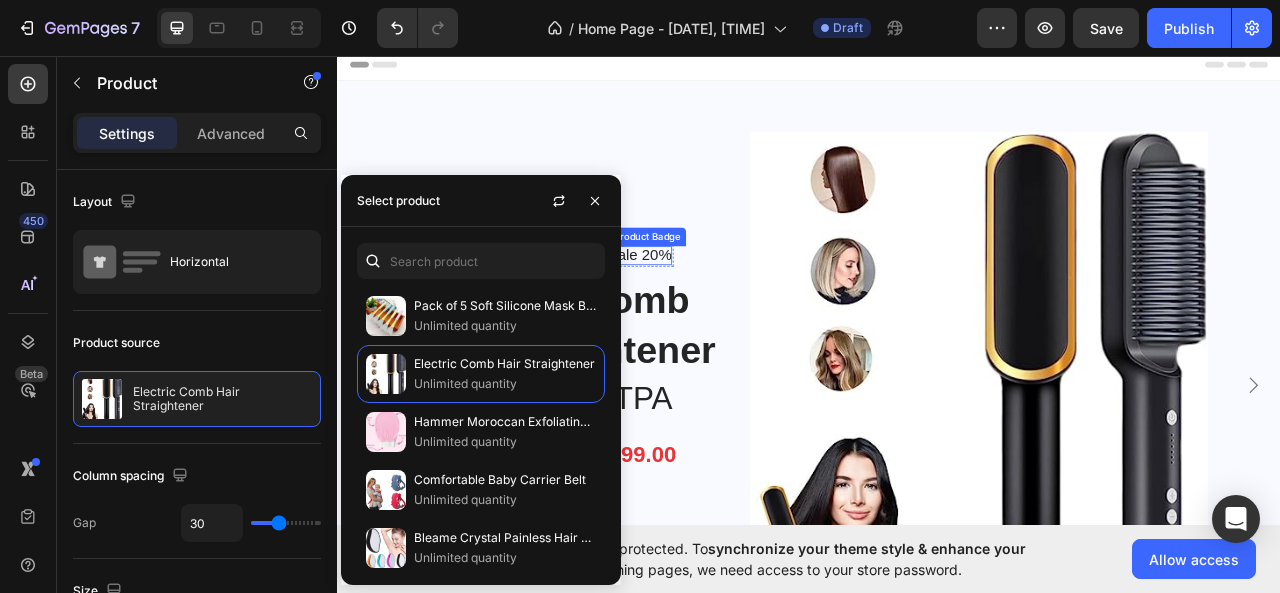 click on "Product Badge" at bounding box center (730, 287) 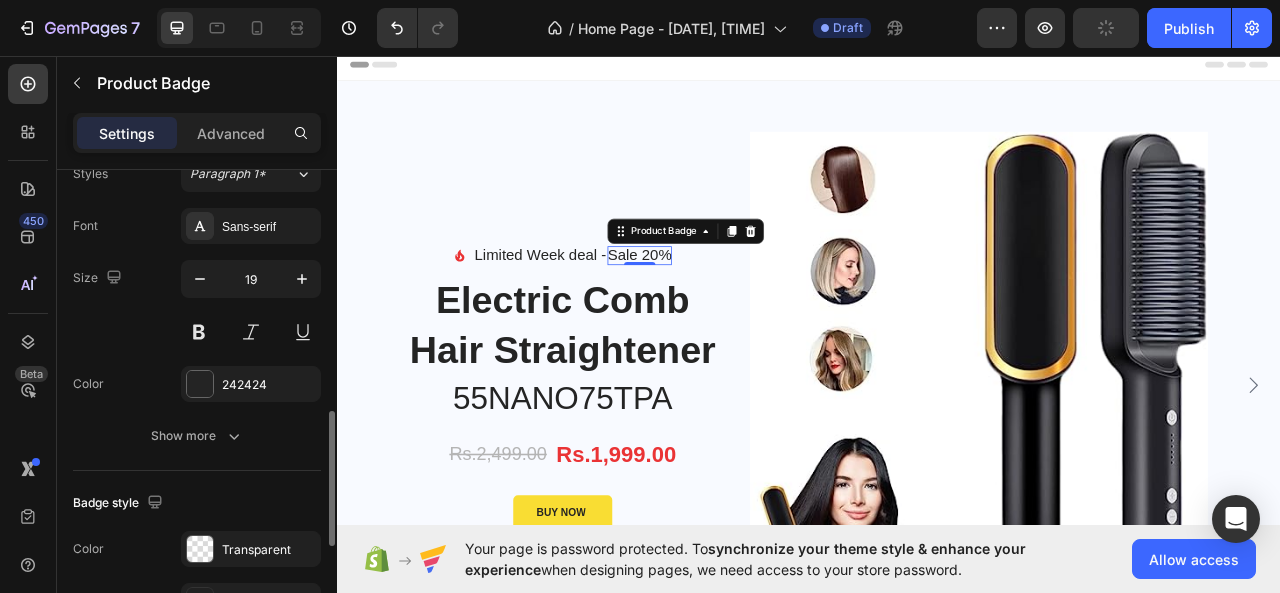 scroll, scrollTop: 500, scrollLeft: 0, axis: vertical 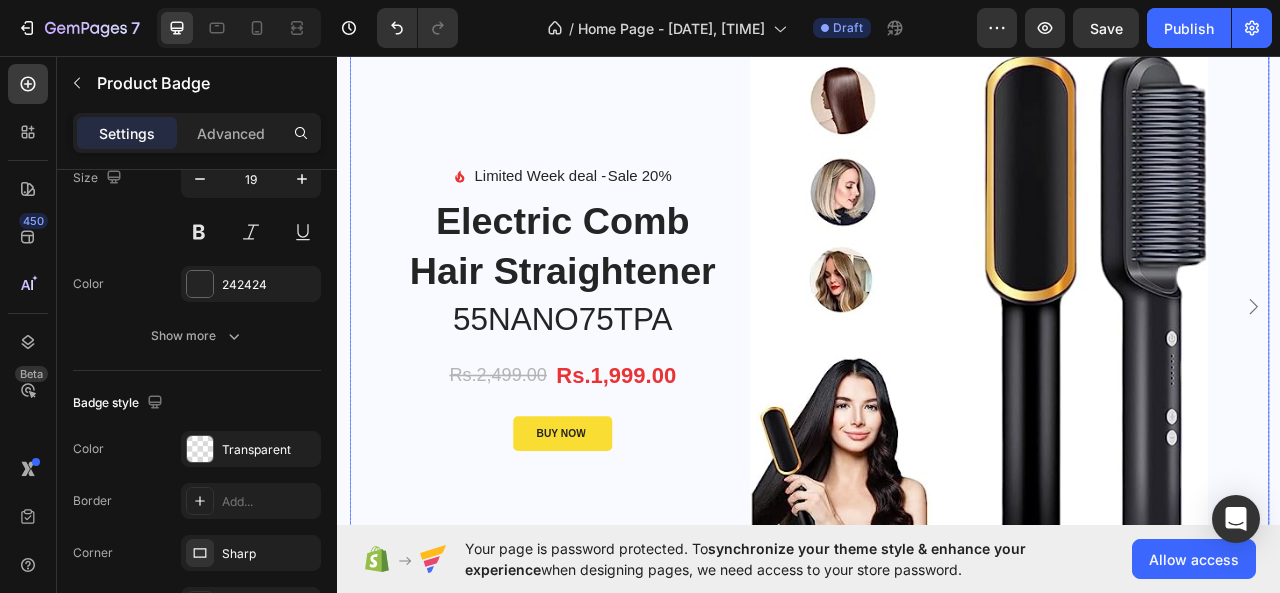click on "Image Limited Week deal - Text block Sale 20% Product Badge Row Icon List Electric Comb Hair Straightener Product Title 55NANO75TPA Heading Rs.2,499.00 Product Price Product Price Rs.1,999.00 Product Price Product Price Row BUY NOW Product Cart Button Product Images & Gallery Product 0 Image Limited Week deal - Text block Sale 50% Product Badge Row Icon List Watch 8 Ultra Series 8 - Product Title M2 2022 Heading Rs.8,000.00 Product Price Product Price Rs.3,999.00 Product Price Product Price Row BUY NOW Product Cart Button Product Images & Gallery Product Image Limited Week deal - Text block Sale 50% Product Badge Row Icon List Watch 8 Ultra Series 8 - Product Title 5G 128GB Heading Rs.8,000.00 Product Price Product Price Rs.3,999.00 Product Price Product Price Row BUY NOW Product Cart Button Product Images & Gallery Product" at bounding box center [937, 376] 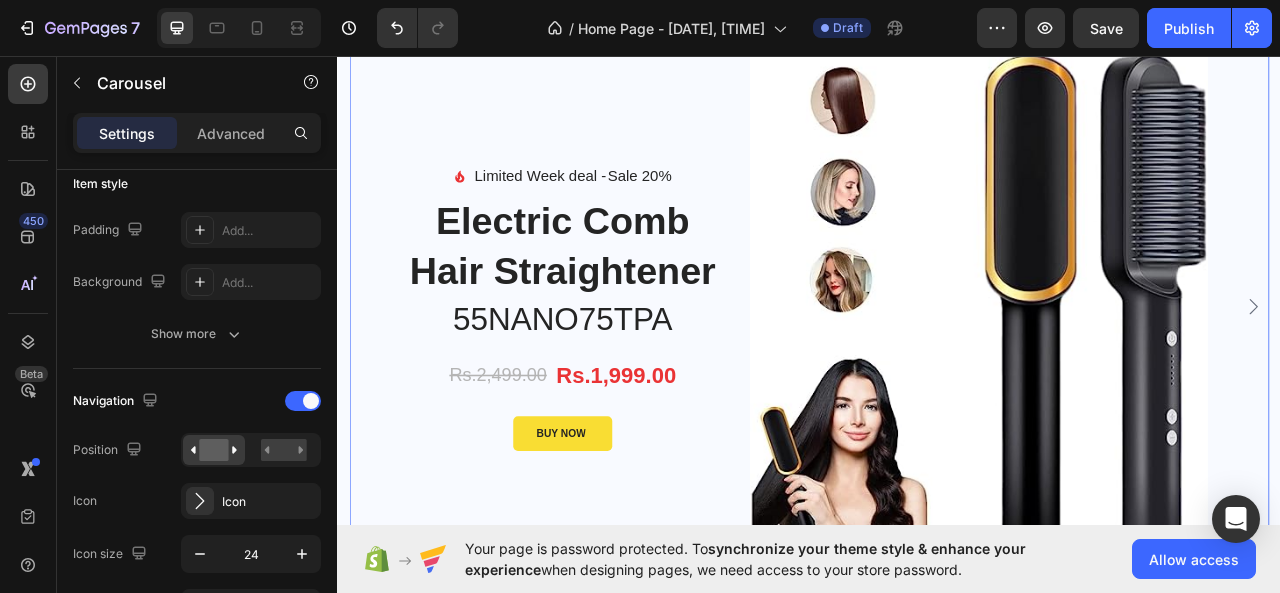 scroll, scrollTop: 0, scrollLeft: 0, axis: both 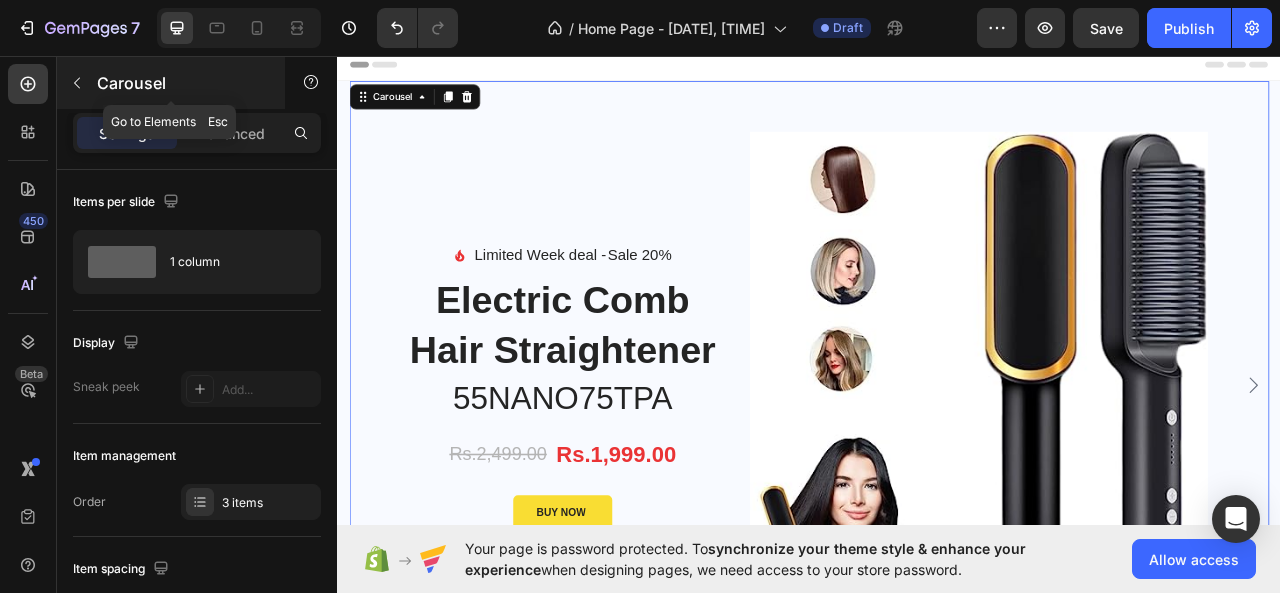 click 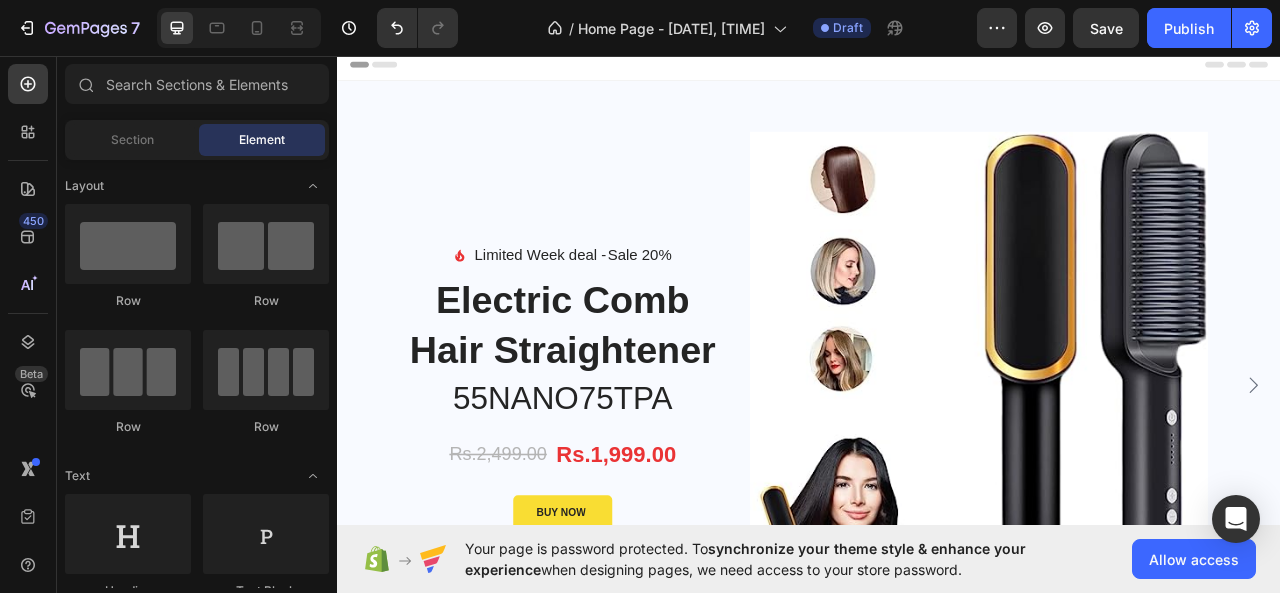 click on "Header" at bounding box center [937, 68] 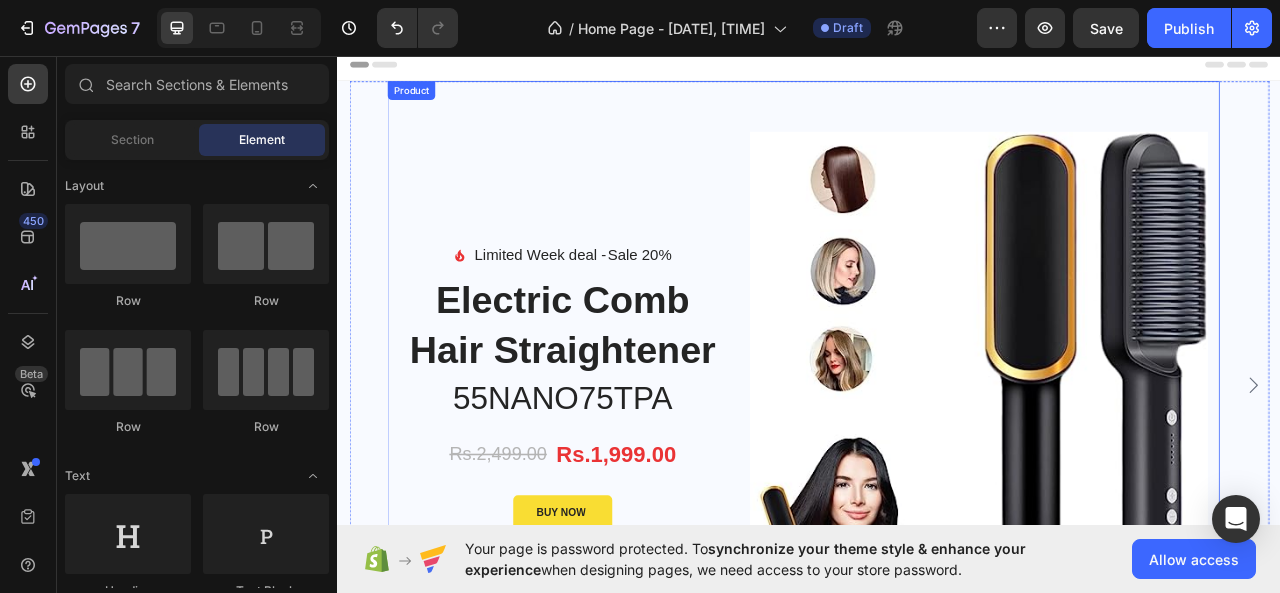 click on "Image Limited Week deal - Text block Sale 20% Product Badge Row Icon List Electric Comb Hair Straightener Product Title 55NANO75TPA Heading Rs.2,499.00 Product Price Product Price Rs.1,999.00 Product Price Product Price Row BUY NOW Product Cart Button Product Images & Gallery Product" at bounding box center (929, 476) 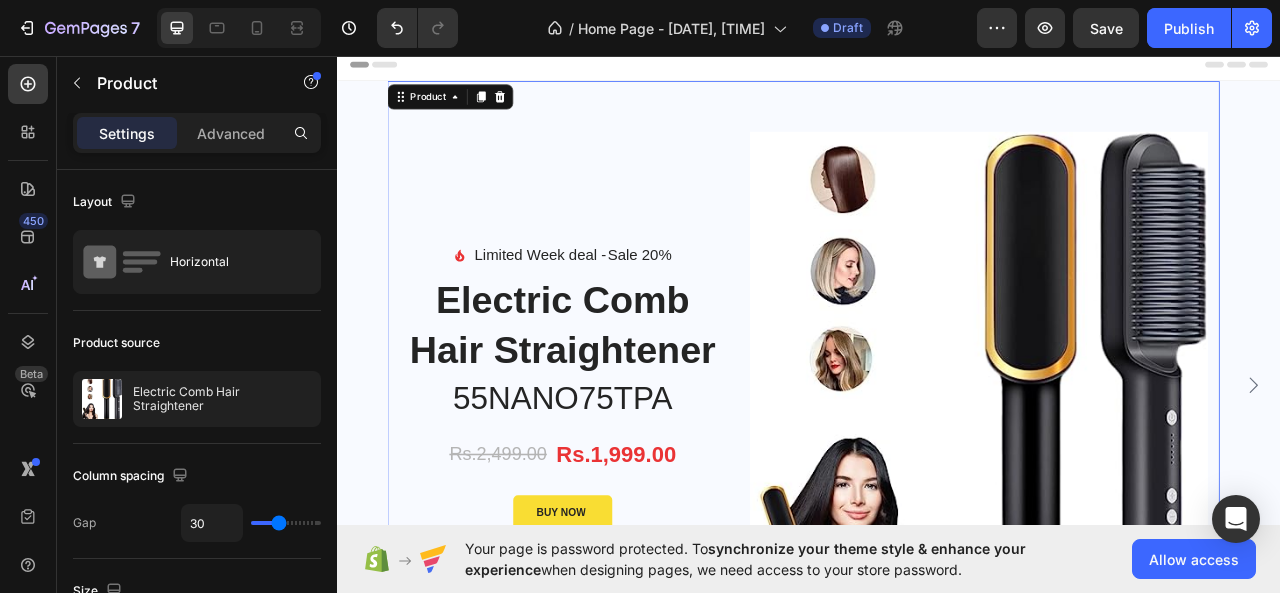 click on "Settings Advanced" at bounding box center [197, 141] 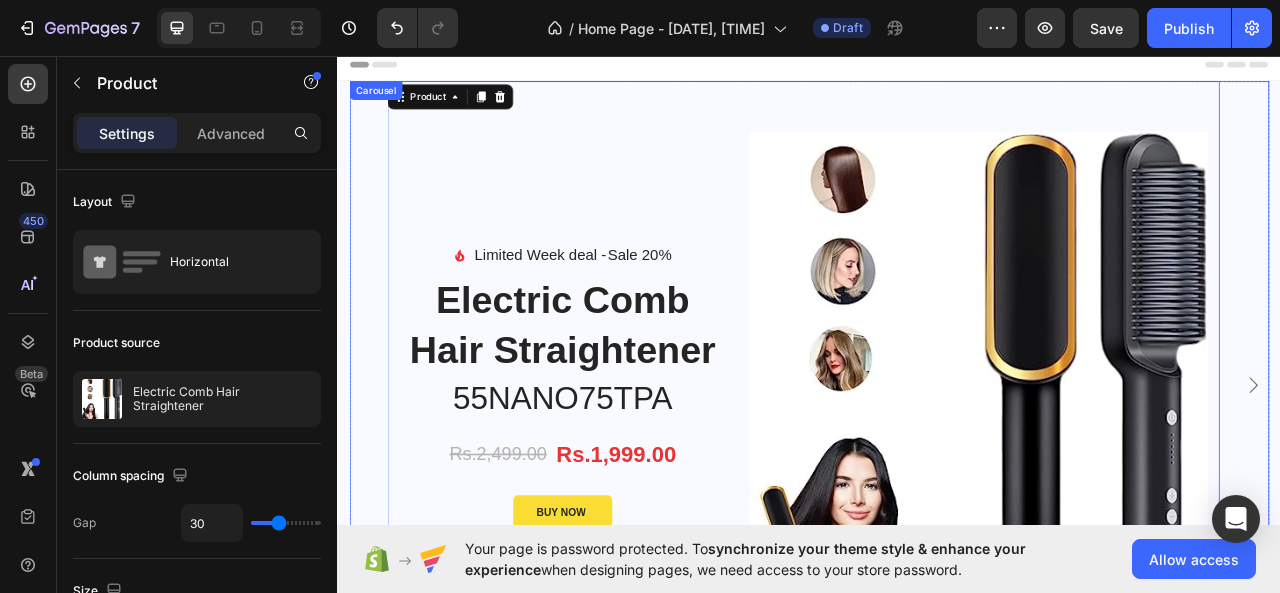 drag, startPoint x: 582, startPoint y: 200, endPoint x: 373, endPoint y: 173, distance: 210.7368 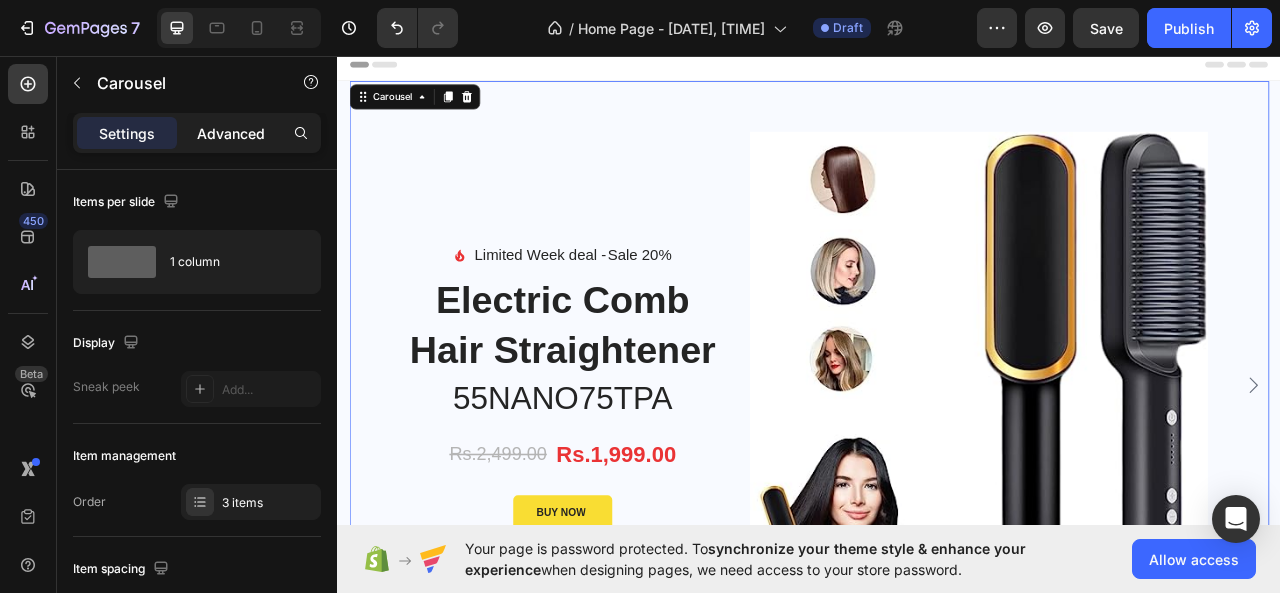 click on "Advanced" 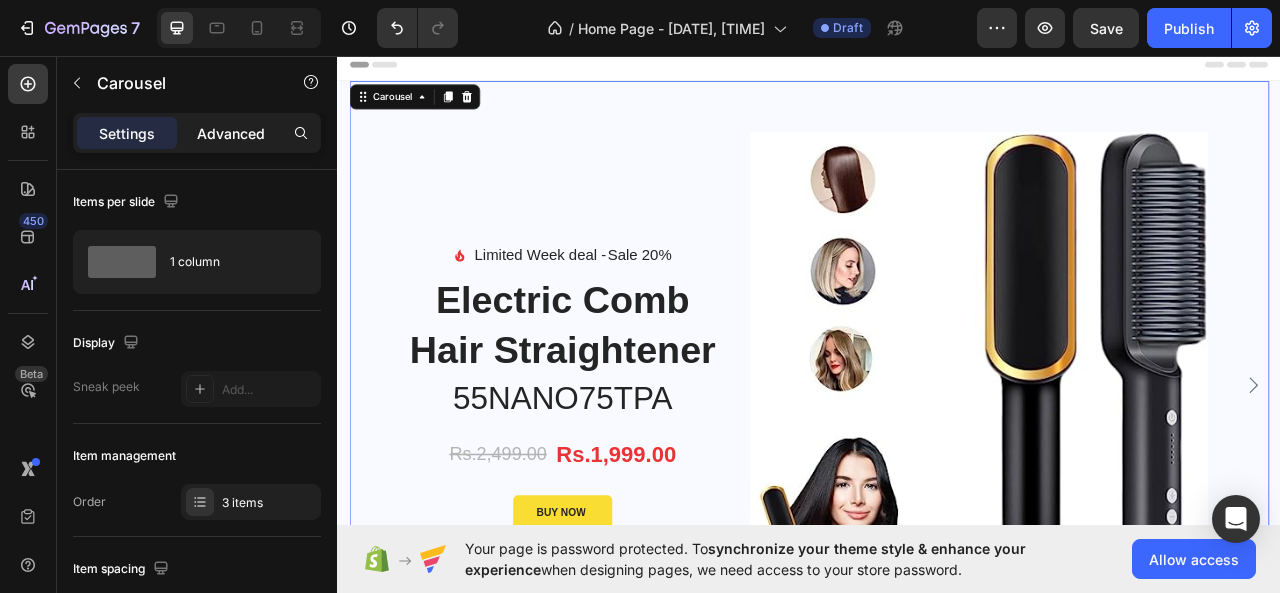 click on "Advanced" at bounding box center (231, 133) 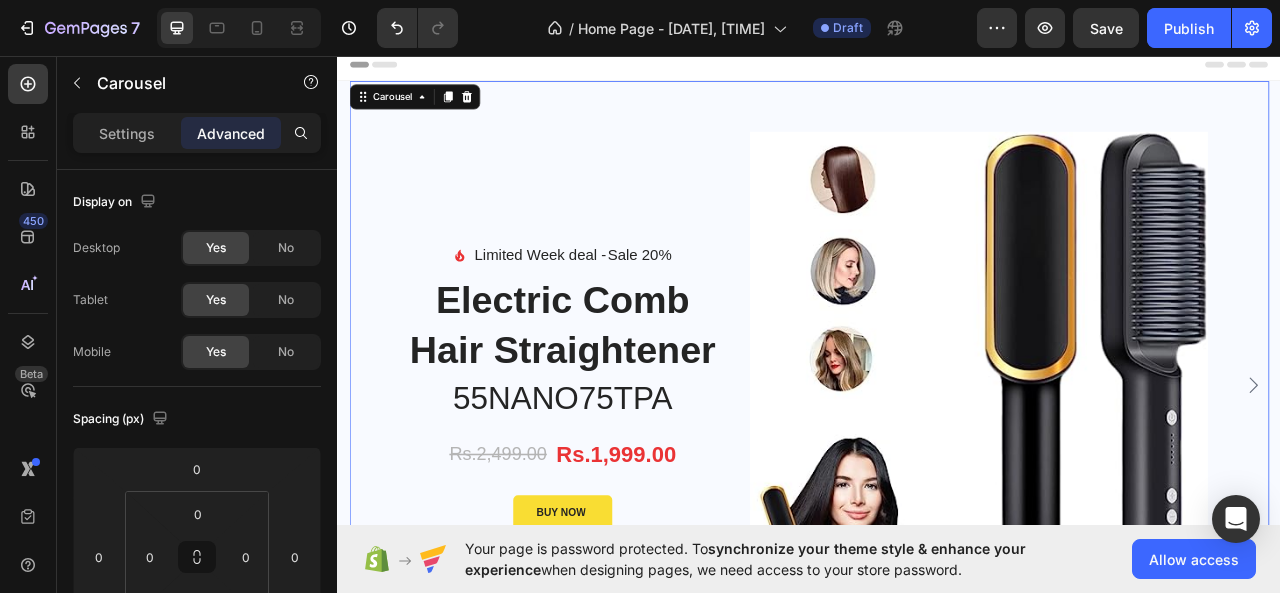 click on "Advanced" at bounding box center (231, 133) 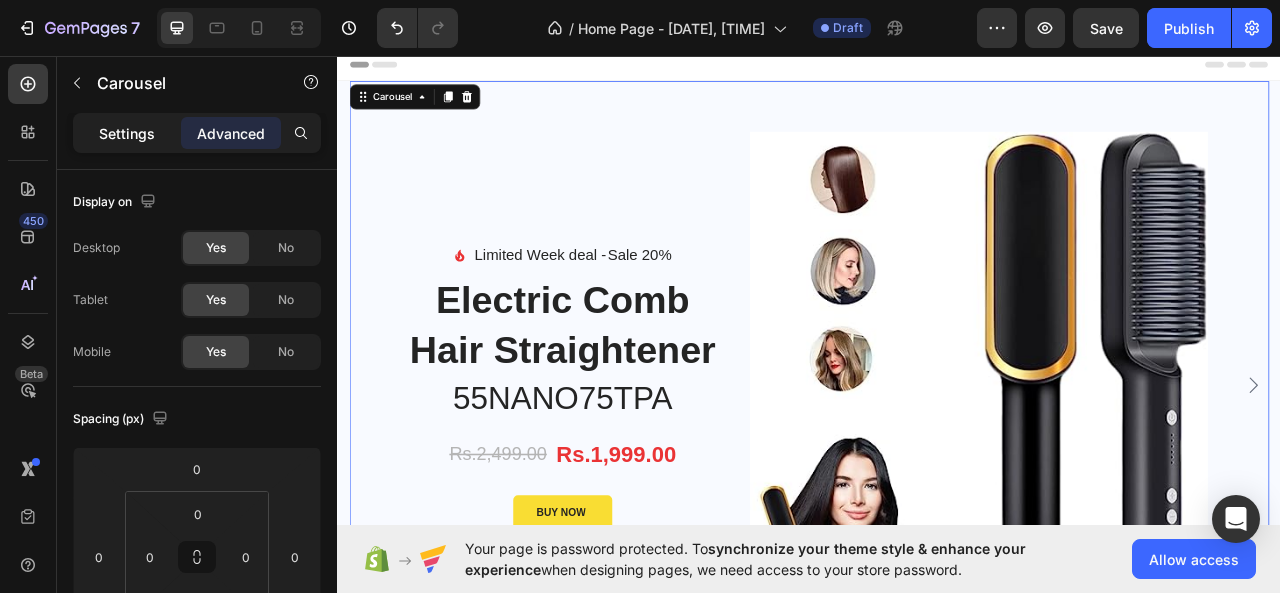 click on "Settings" at bounding box center [127, 133] 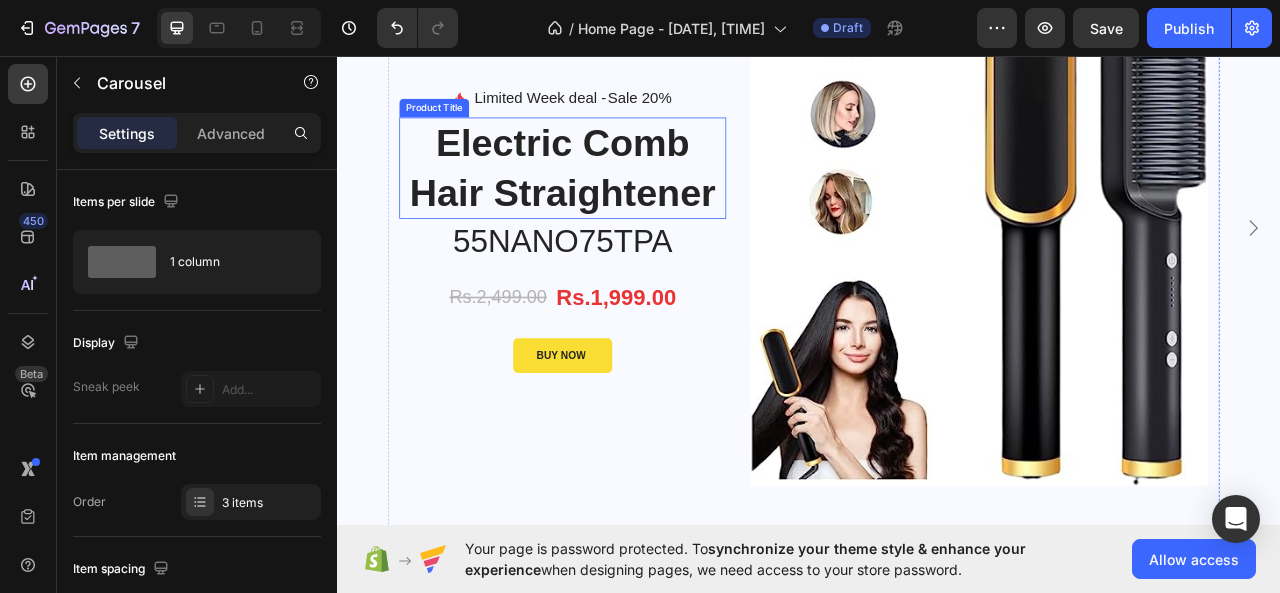 scroll, scrollTop: 0, scrollLeft: 0, axis: both 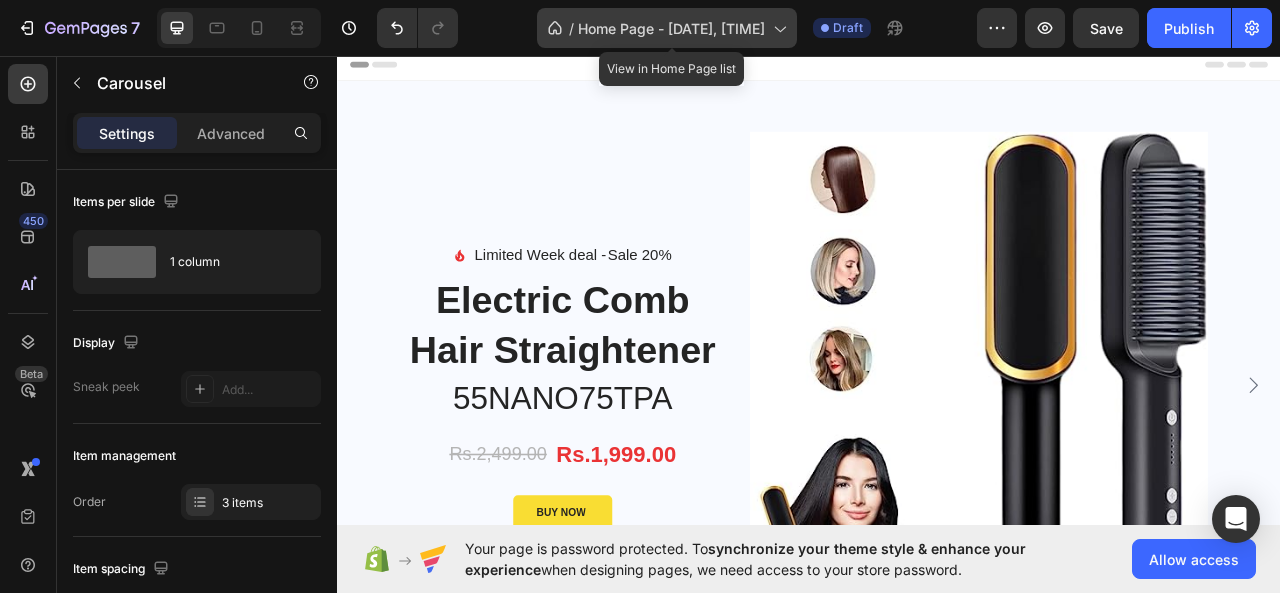 click 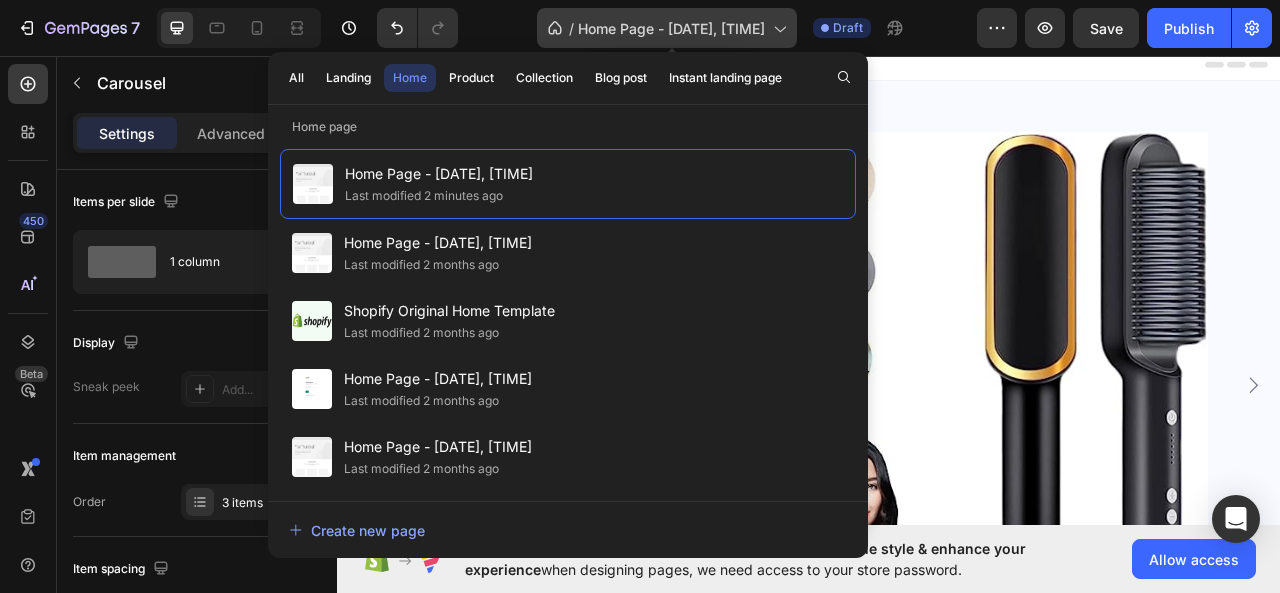 click 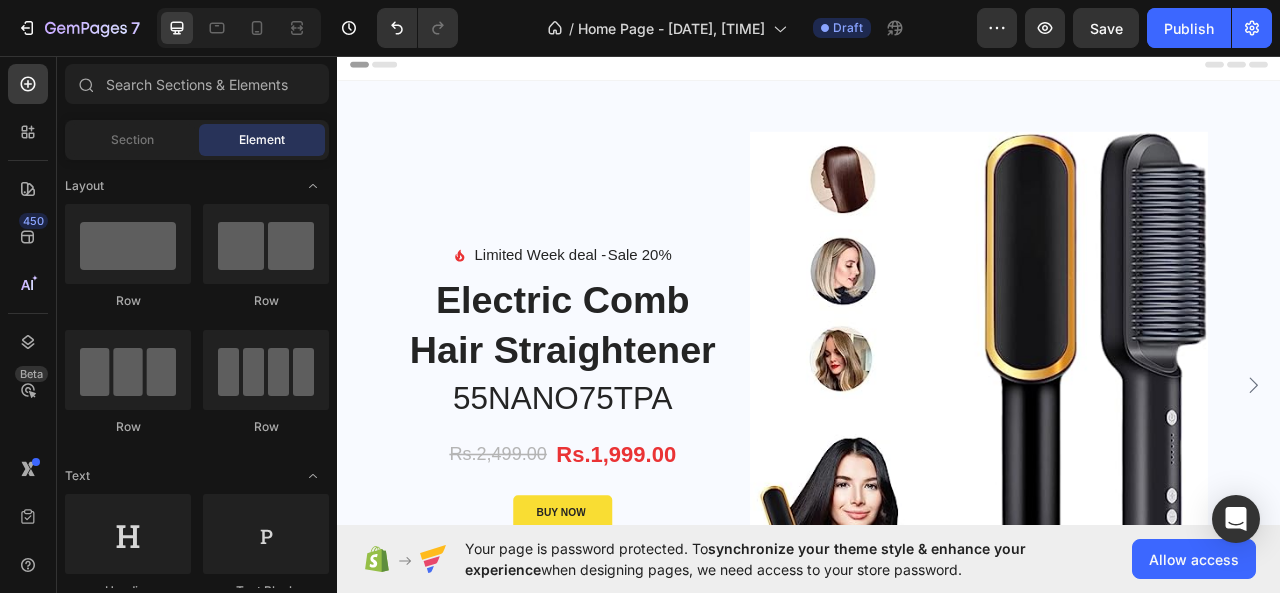 click on "Header" at bounding box center [383, 68] 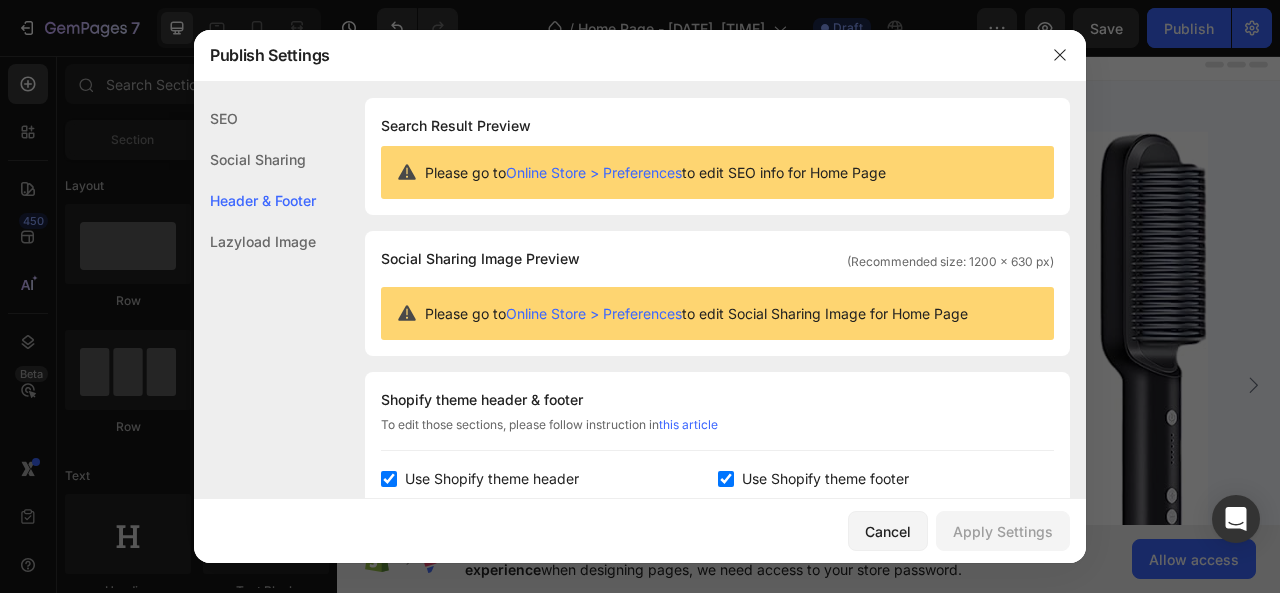 scroll, scrollTop: 270, scrollLeft: 0, axis: vertical 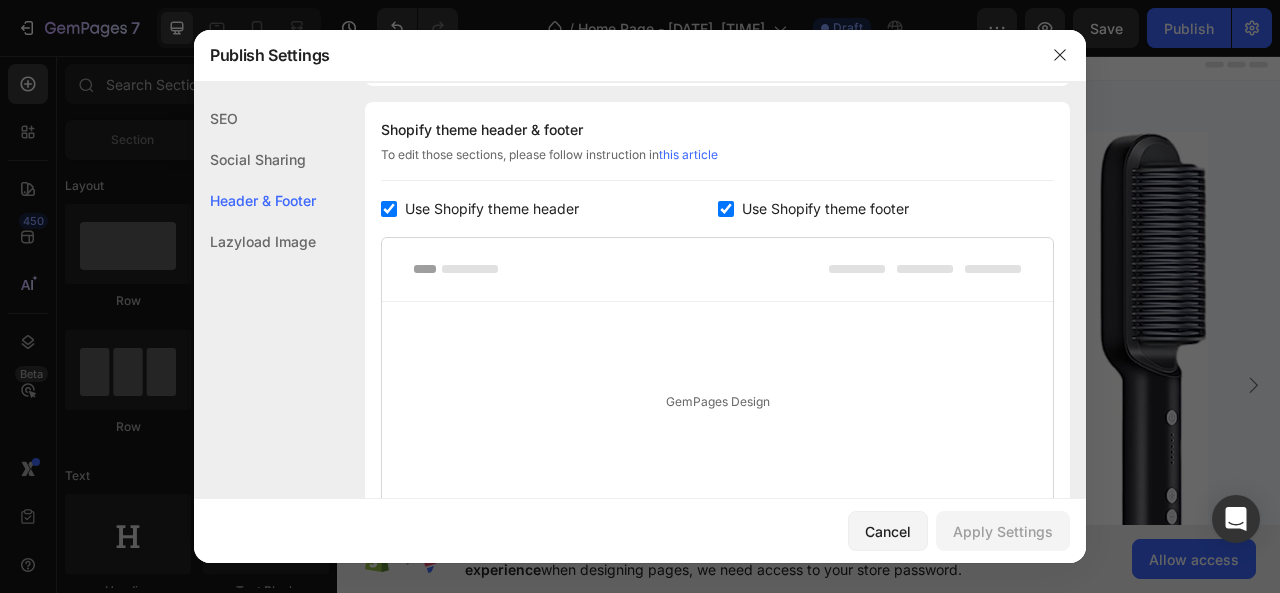 click at bounding box center (717, 270) 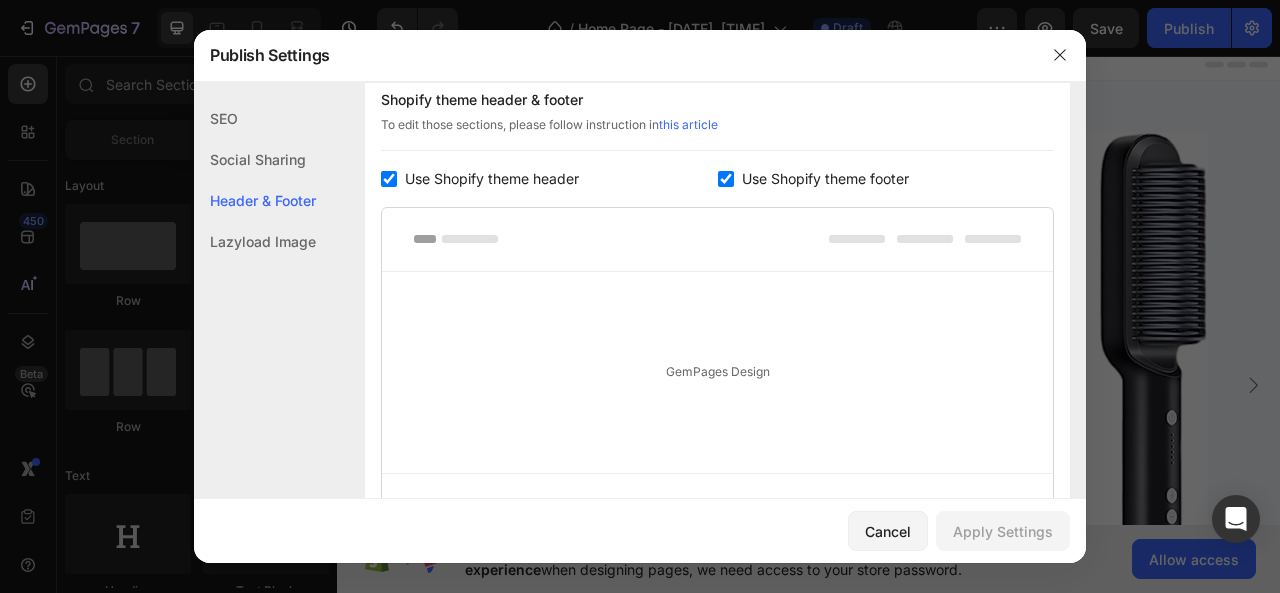 scroll, scrollTop: 400, scrollLeft: 0, axis: vertical 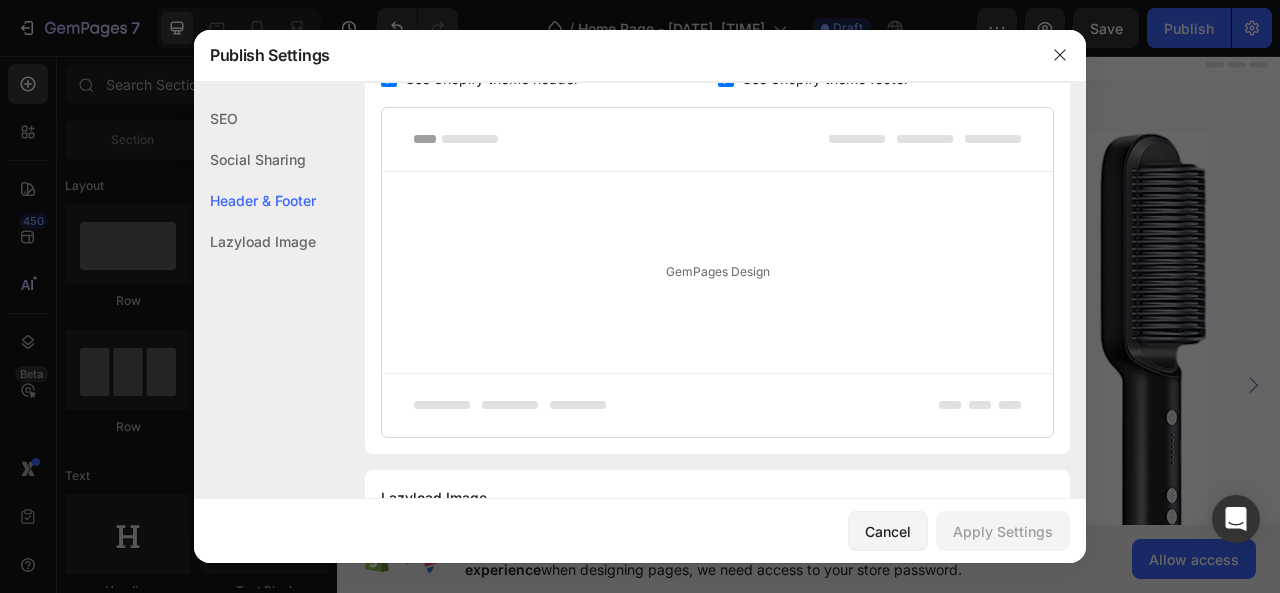 click on "GemPages Design" at bounding box center (717, 272) 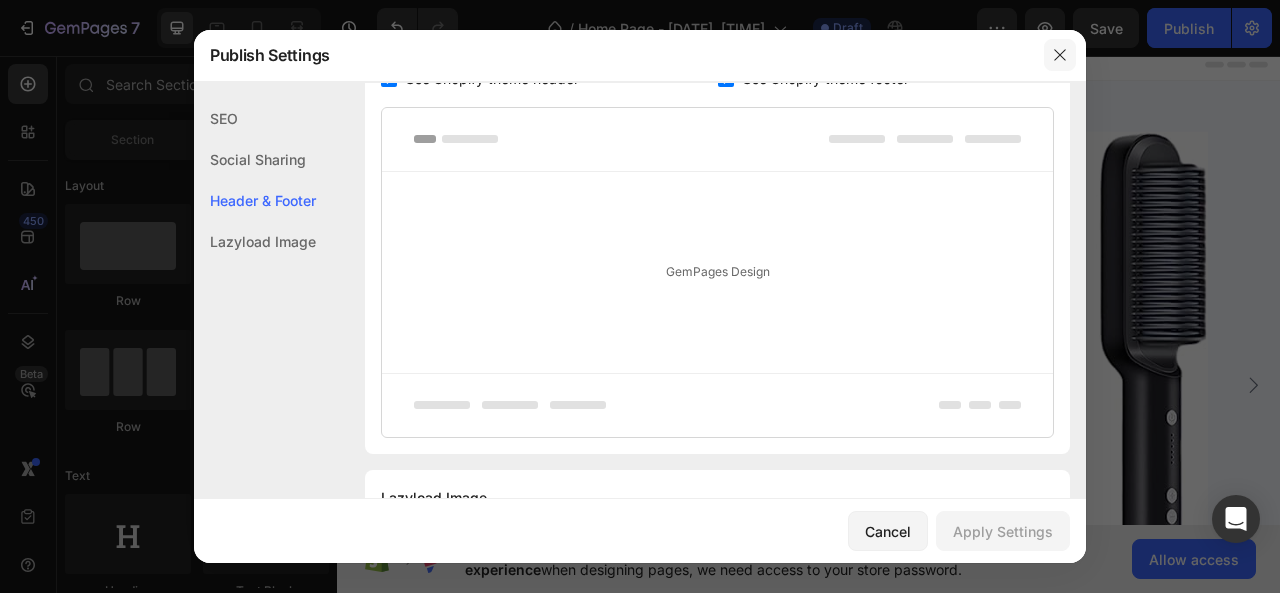 click 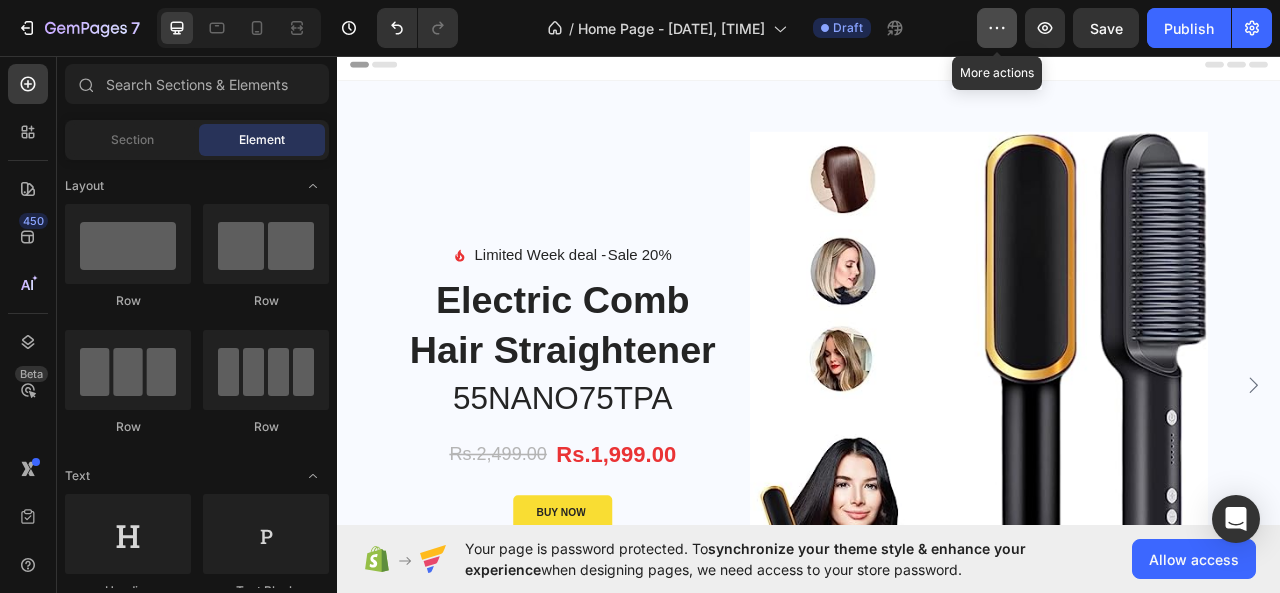click 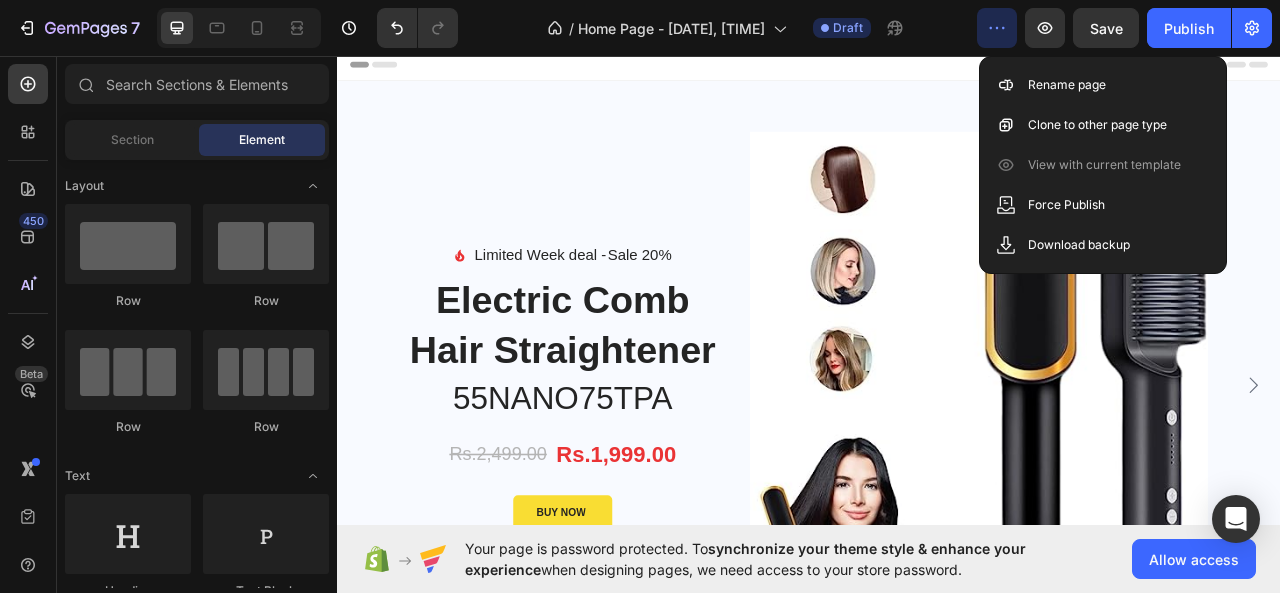 click on "Image Limited Week deal - Text block Sale 20% Product Badge Row Icon List Electric Comb Hair Straightener Product Title 55NANO75TPA Heading Rs.2,499.00 Product Price Product Price Rs.1,999.00 Product Price Product Price Row BUY NOW Product Cart Button Product Images & Gallery Product" at bounding box center [929, 476] 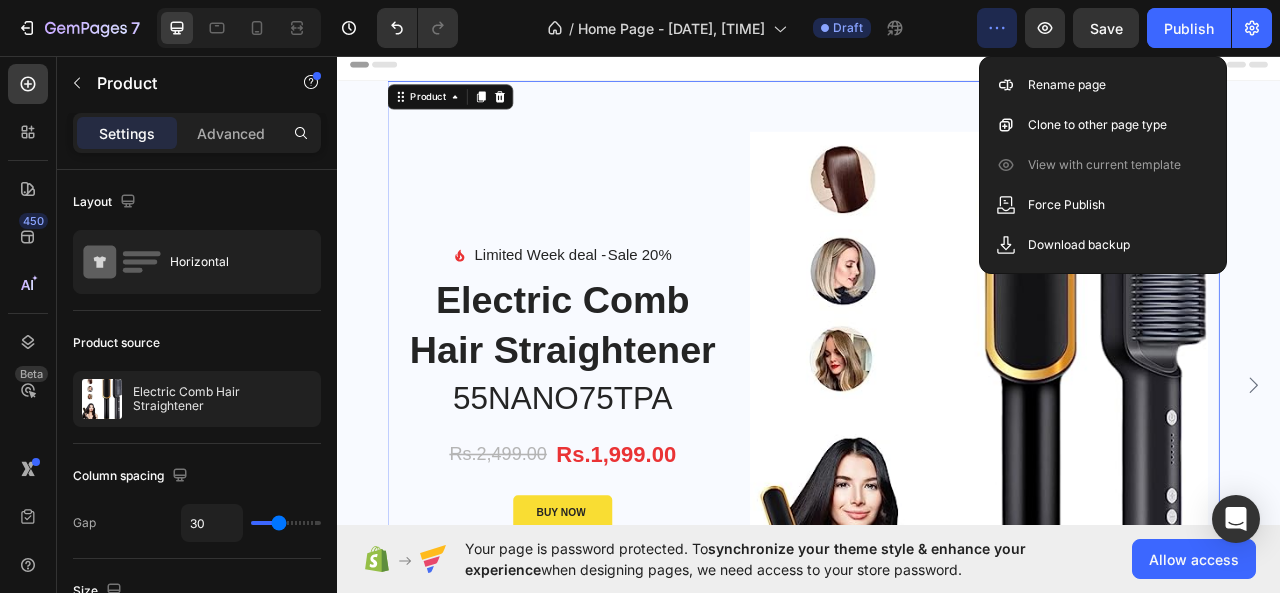 click on "Image Limited Week deal - Text block Sale 20% Product Badge Row Icon List Electric Comb Hair Straightener Product Title 55NANO75TPA Heading Rs.2,499.00 Product Price Product Price Rs.1,999.00 Product Price Product Price Row BUY NOW Product Cart Button" at bounding box center (623, 478) 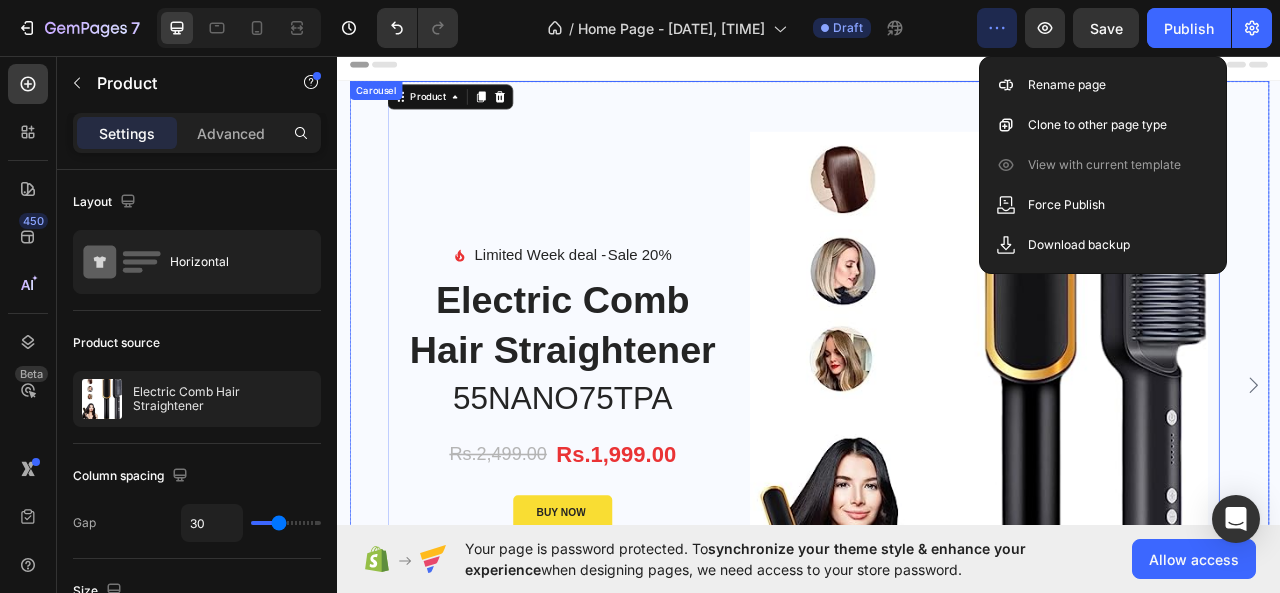 click on "Image Limited Week deal - Text block Sale 20% Product Badge Row Icon List Electric Comb Hair Straightener Product Title 55NANO75TPA Heading Rs.2,499.00 Product Price Product Price Rs.1,999.00 Product Price Product Price Row BUY NOW Product Cart Button Product Images & Gallery Product 0 Image Limited Week deal - Text block Sale 50% Product Badge Row Icon List Watch 8 Ultra Series 8 - Product Title M2 2022 Heading Rs.8,000.00 Product Price Product Price Rs.3,999.00 Product Price Product Price Row BUY NOW Product Cart Button Product Images & Gallery Product Image Limited Week deal - Text block Sale 50% Product Badge Row Icon List Watch 8 Ultra Series 8 - Product Title 5G 128GB Heading Rs.8,000.00 Product Price Product Price Rs.3,999.00 Product Price Product Price Row BUY NOW Product Cart Button Product Images & Gallery Product" at bounding box center (937, 476) 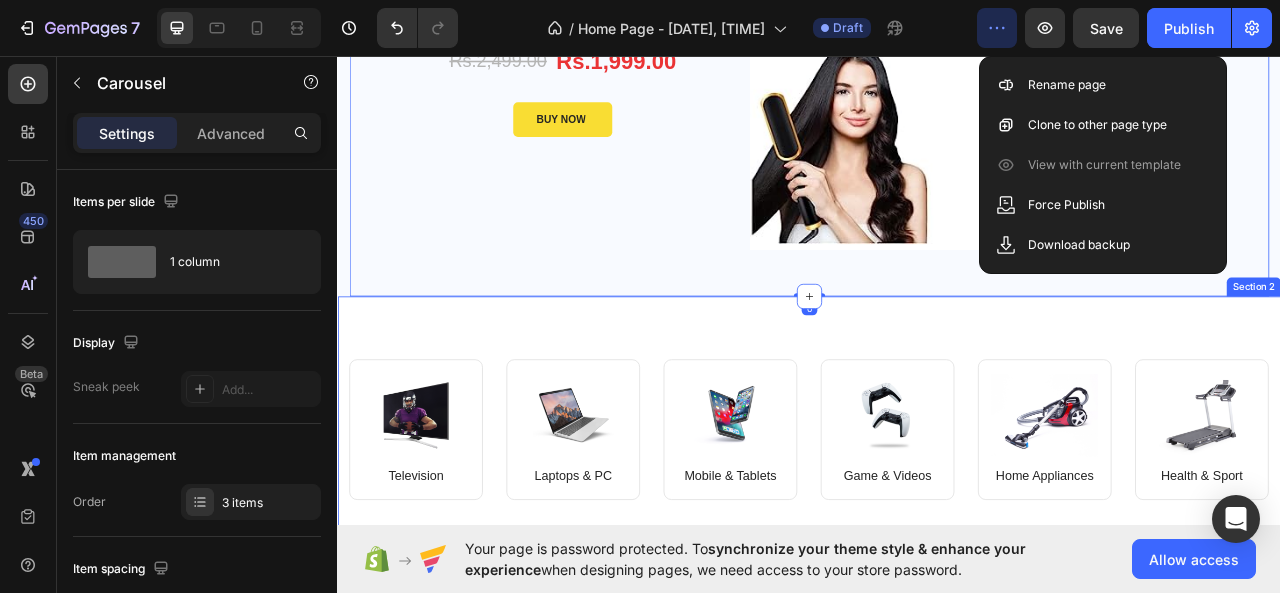 scroll, scrollTop: 800, scrollLeft: 0, axis: vertical 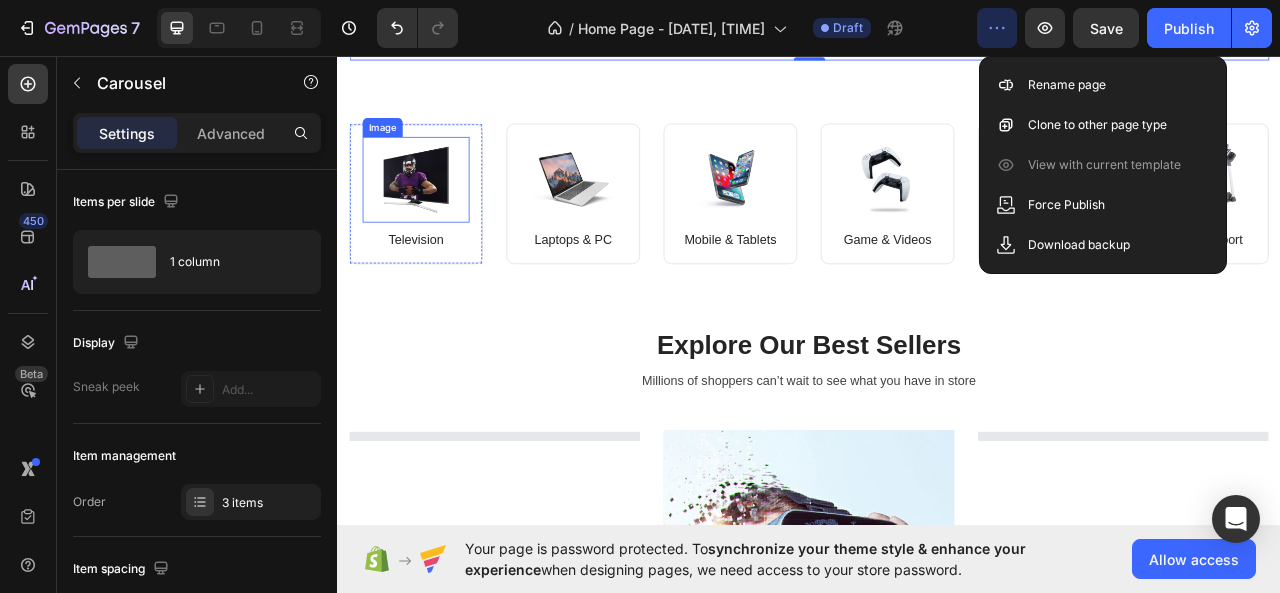 click at bounding box center (437, 215) 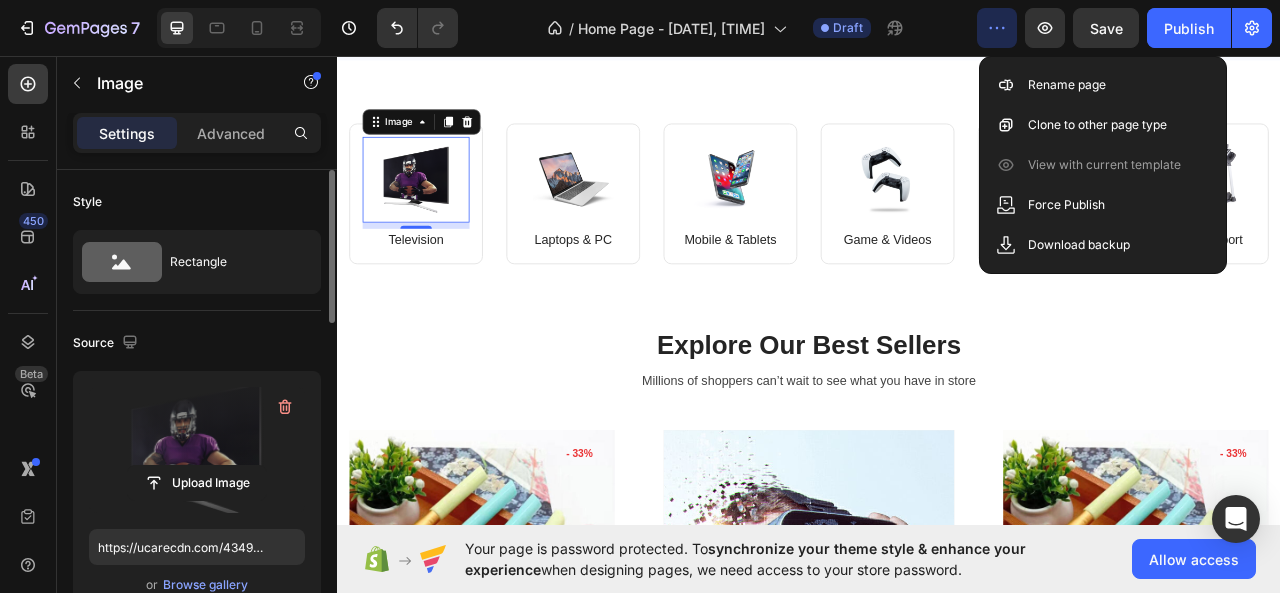 scroll, scrollTop: 100, scrollLeft: 0, axis: vertical 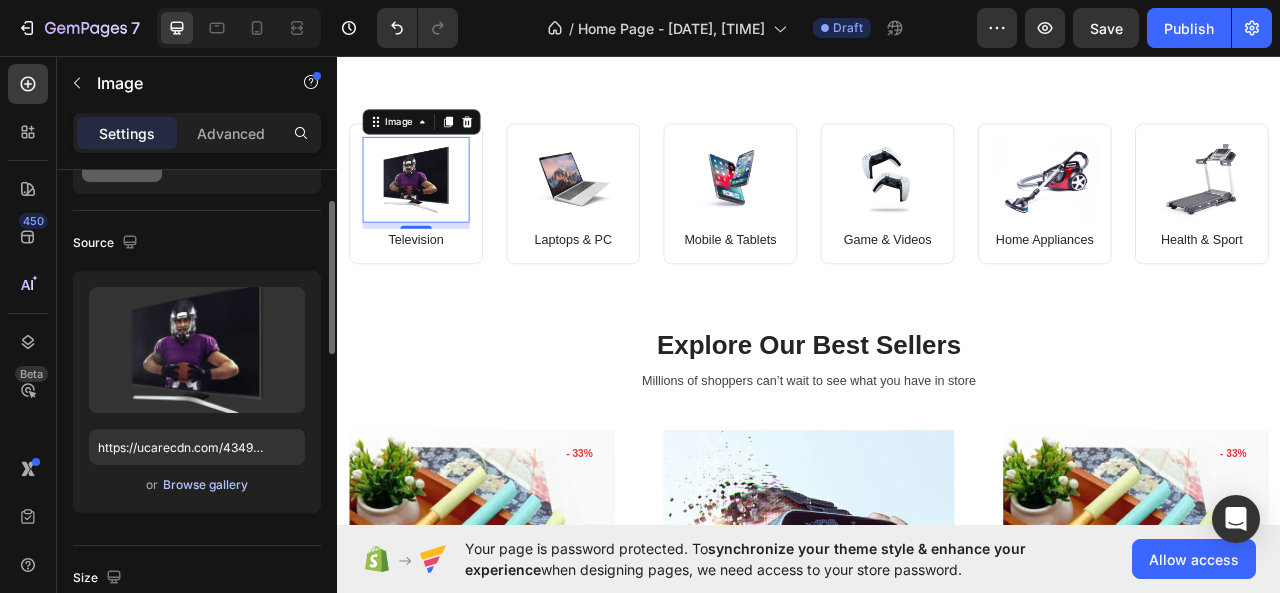 click on "Browse gallery" at bounding box center (205, 485) 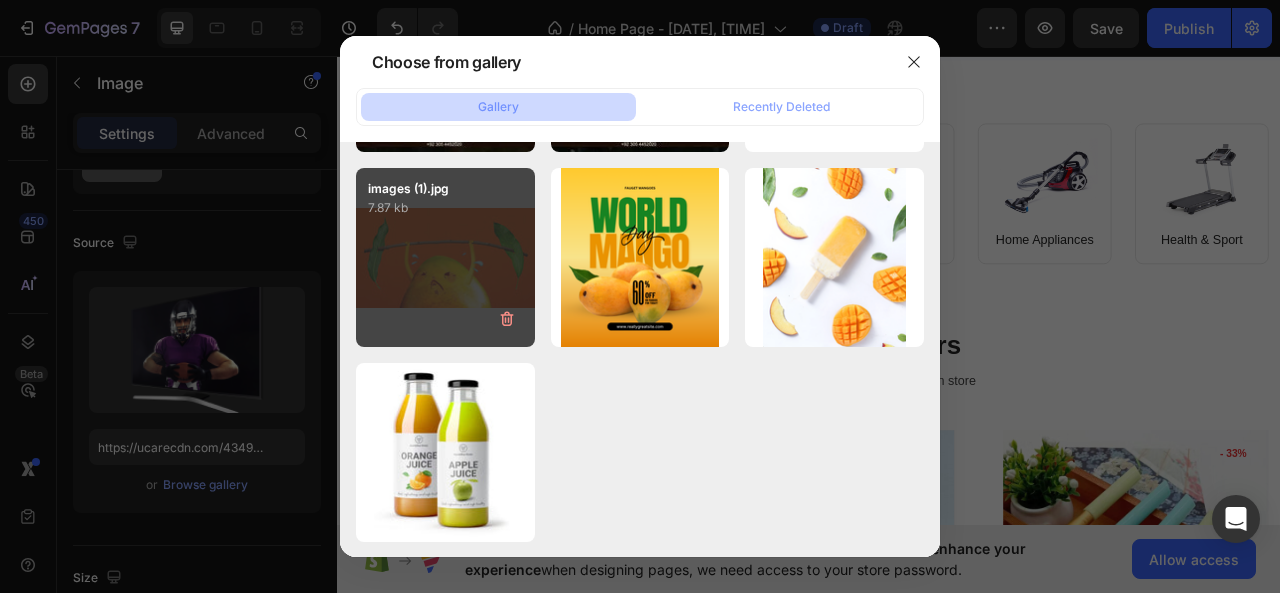 scroll, scrollTop: 0, scrollLeft: 0, axis: both 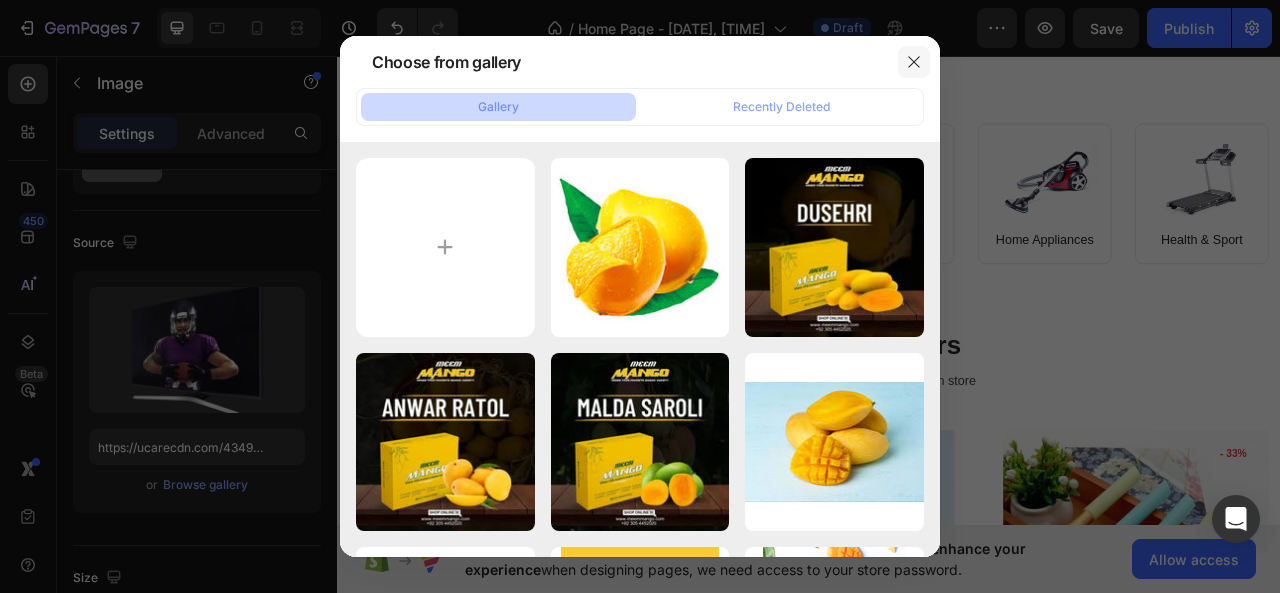 click at bounding box center (914, 62) 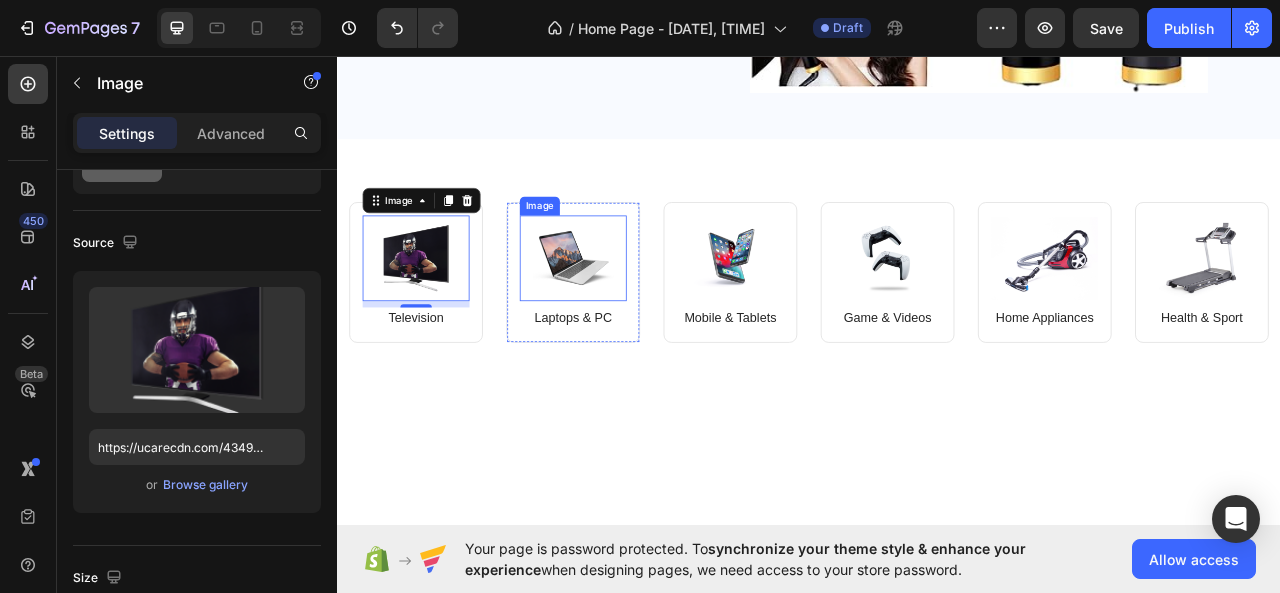scroll, scrollTop: 300, scrollLeft: 0, axis: vertical 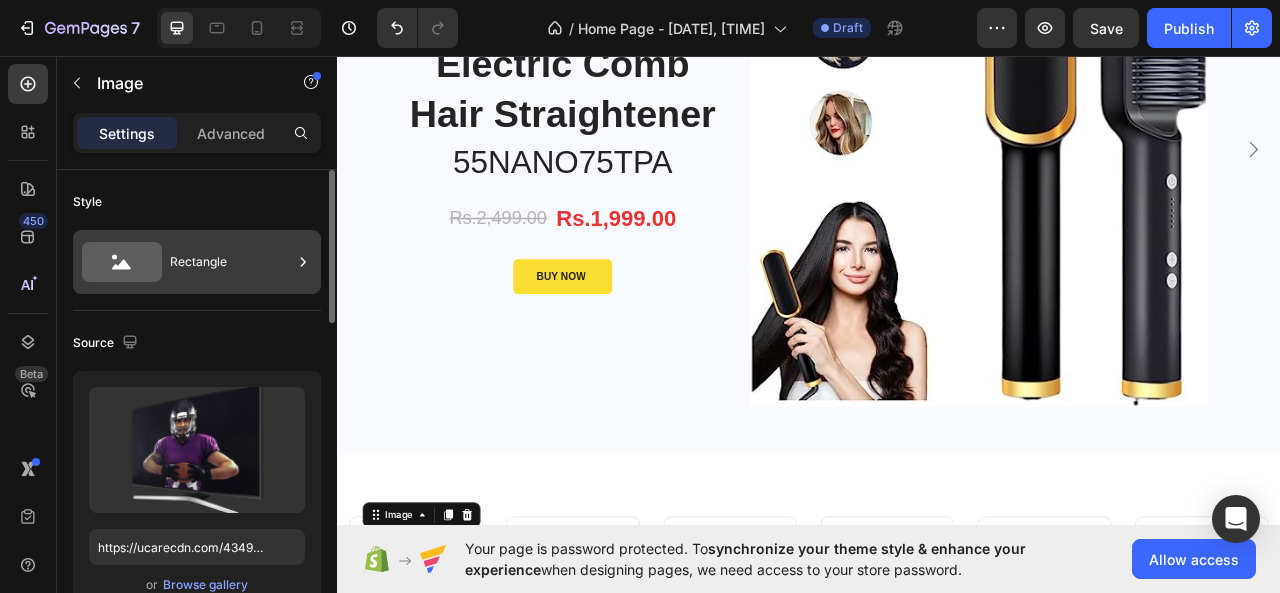 click on "Rectangle" at bounding box center (231, 262) 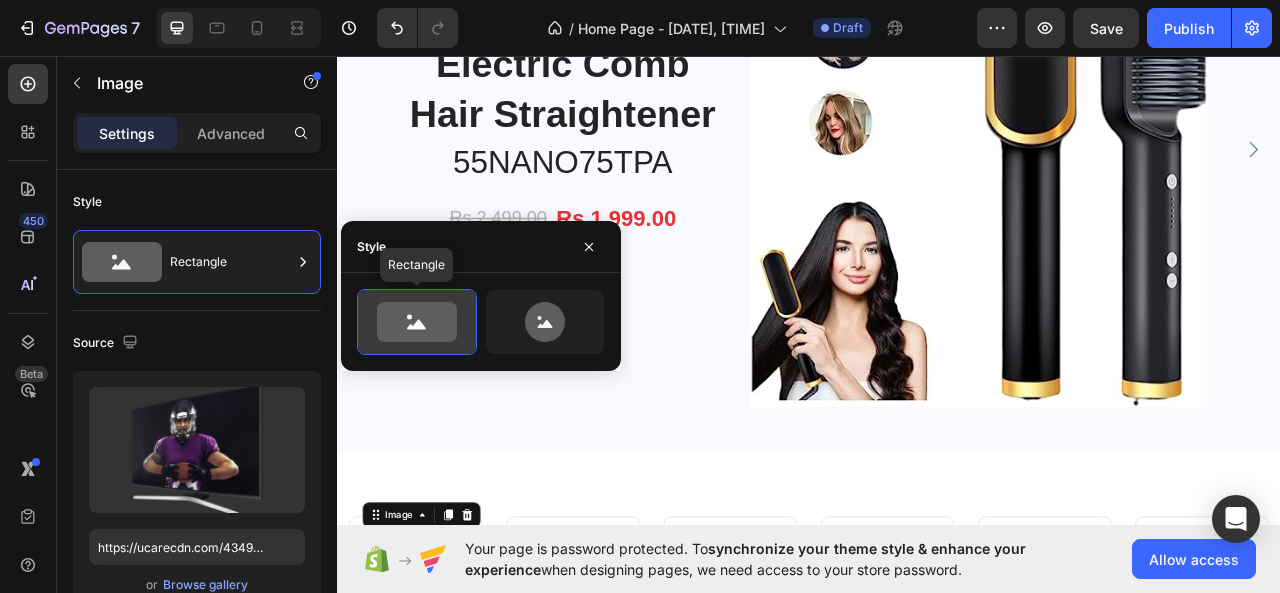 click 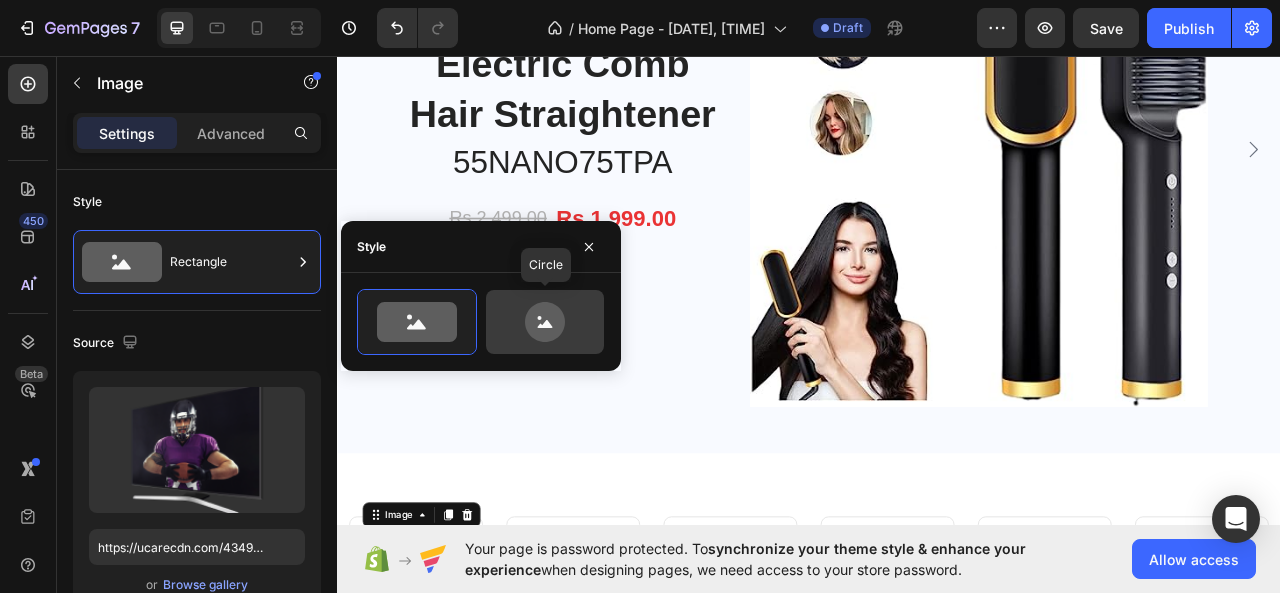 click 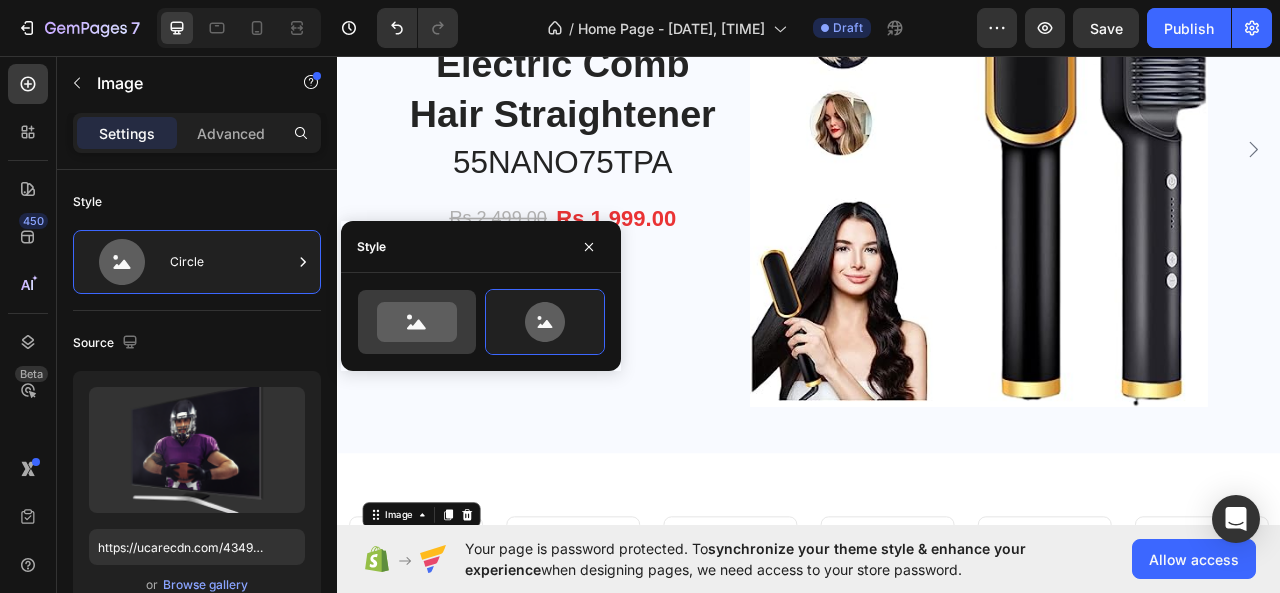 click 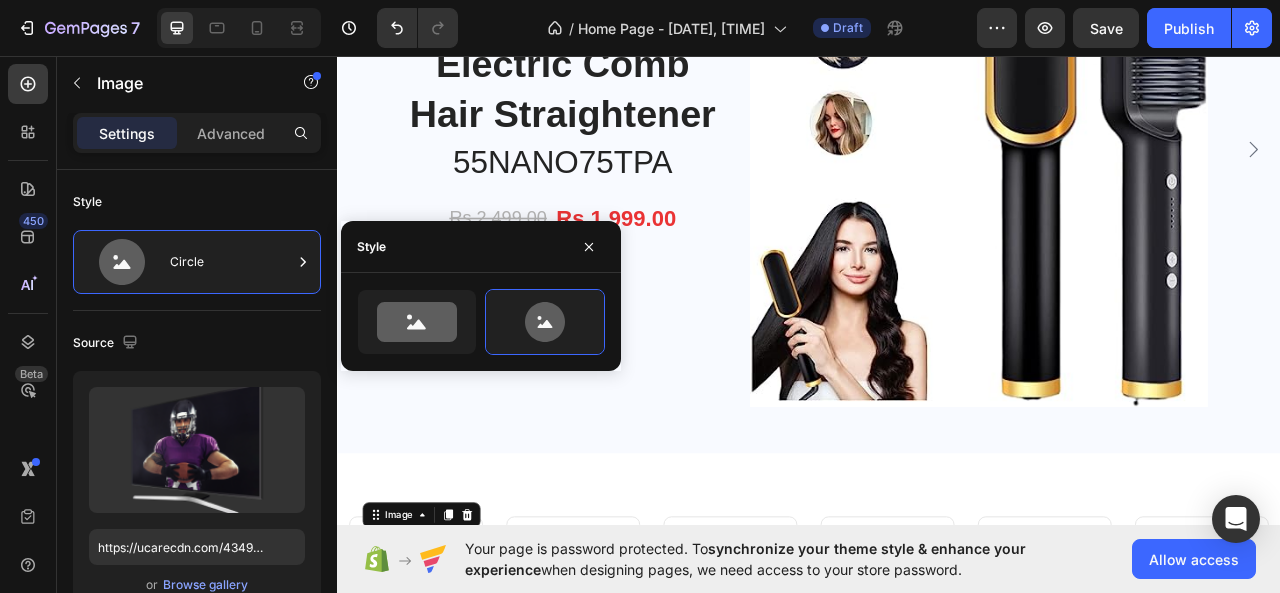 type on "100" 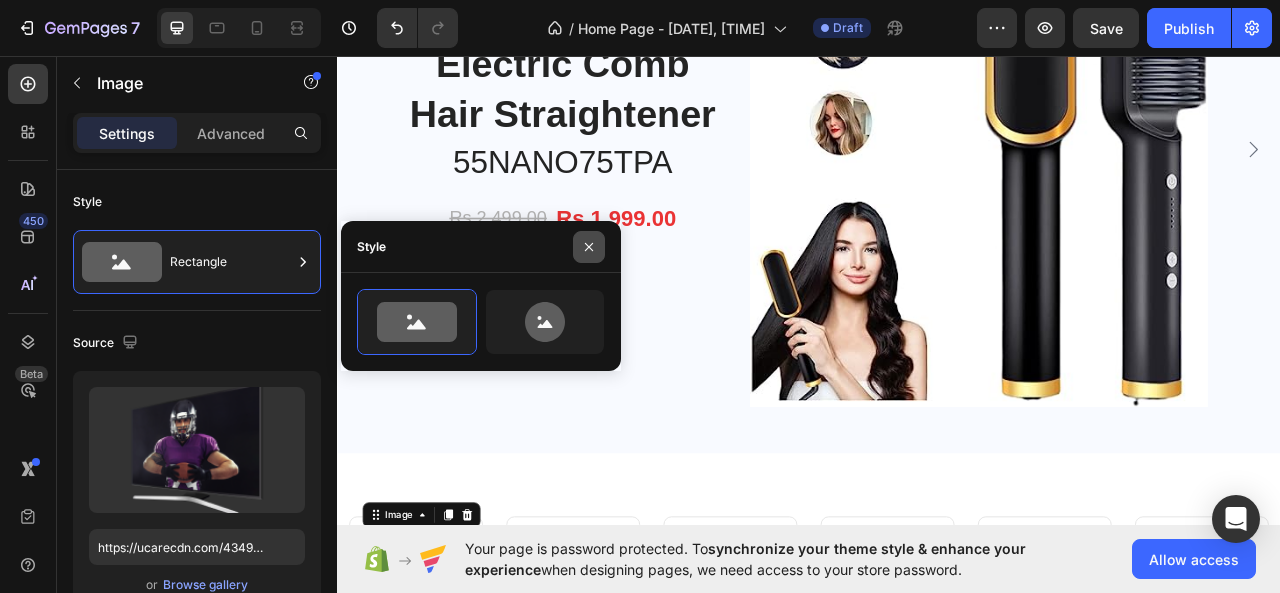drag, startPoint x: 580, startPoint y: 241, endPoint x: 308, endPoint y: 246, distance: 272.04596 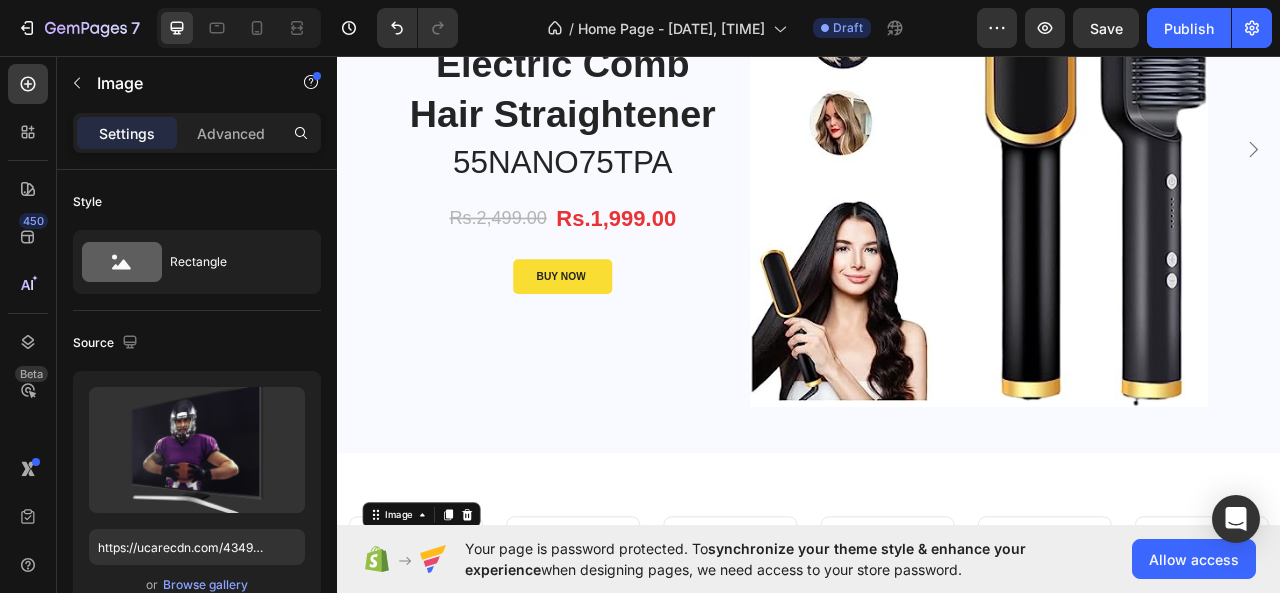 click on "Settings Advanced" at bounding box center [197, 141] 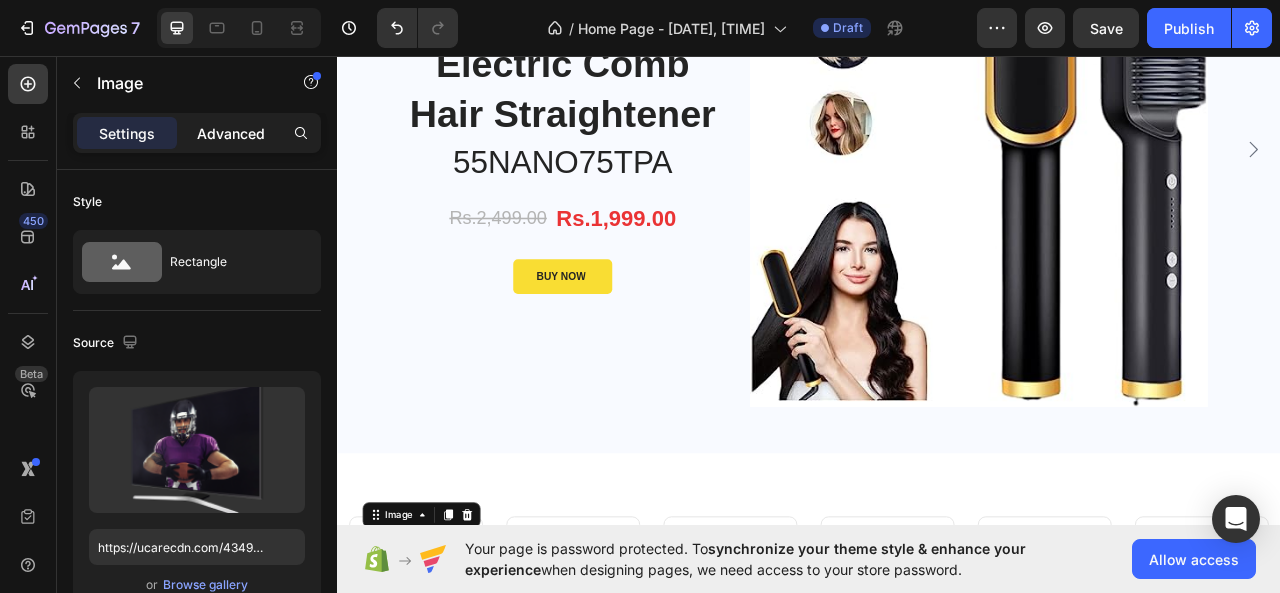 click on "Advanced" at bounding box center [231, 133] 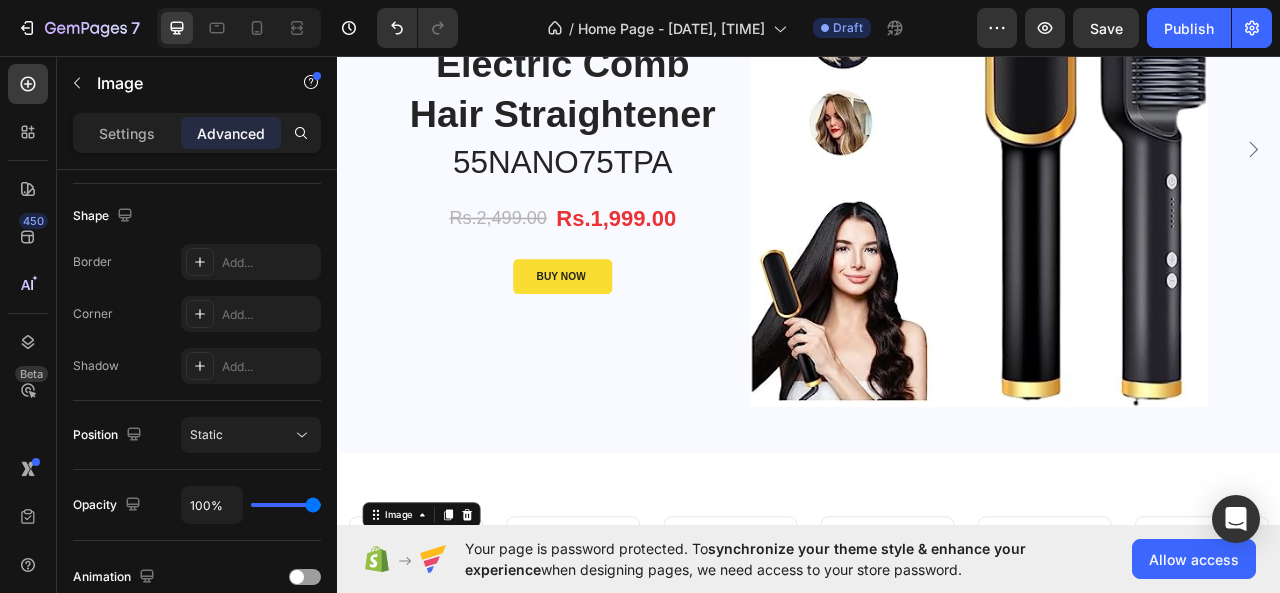 scroll, scrollTop: 850, scrollLeft: 0, axis: vertical 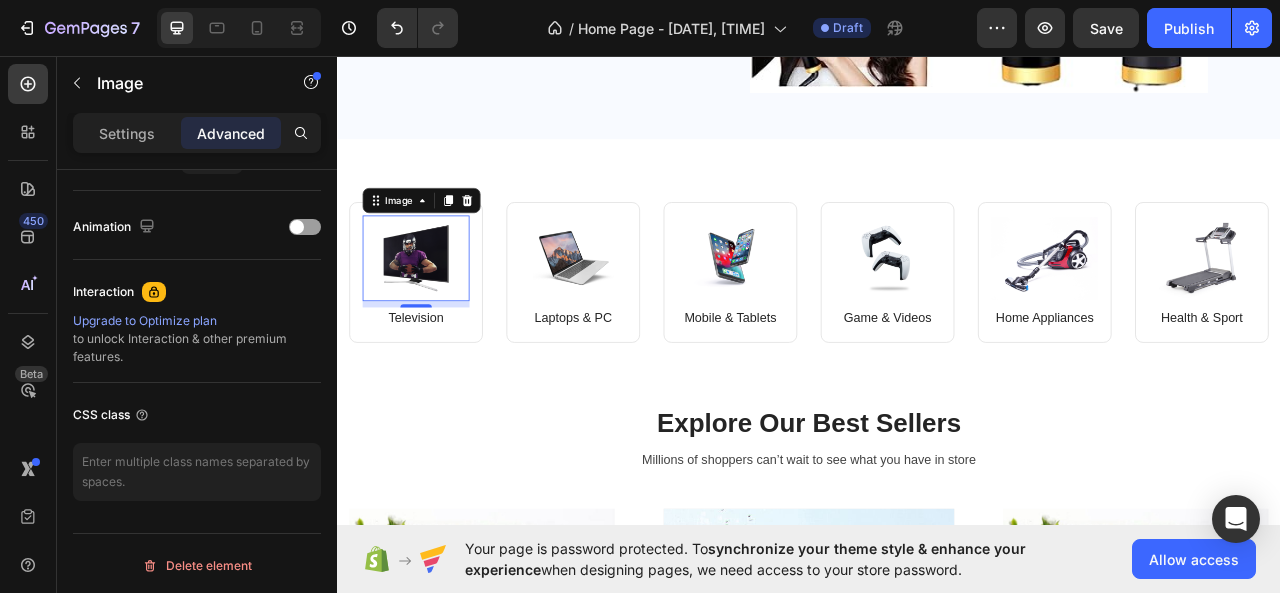 click at bounding box center [437, 315] 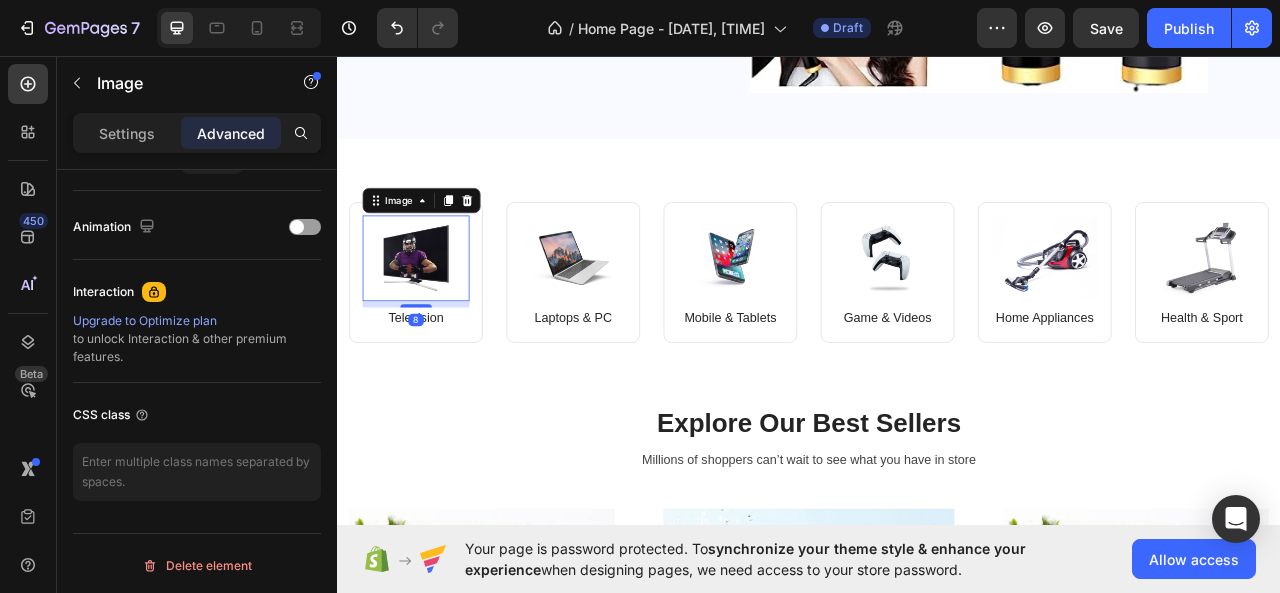 scroll, scrollTop: 800, scrollLeft: 0, axis: vertical 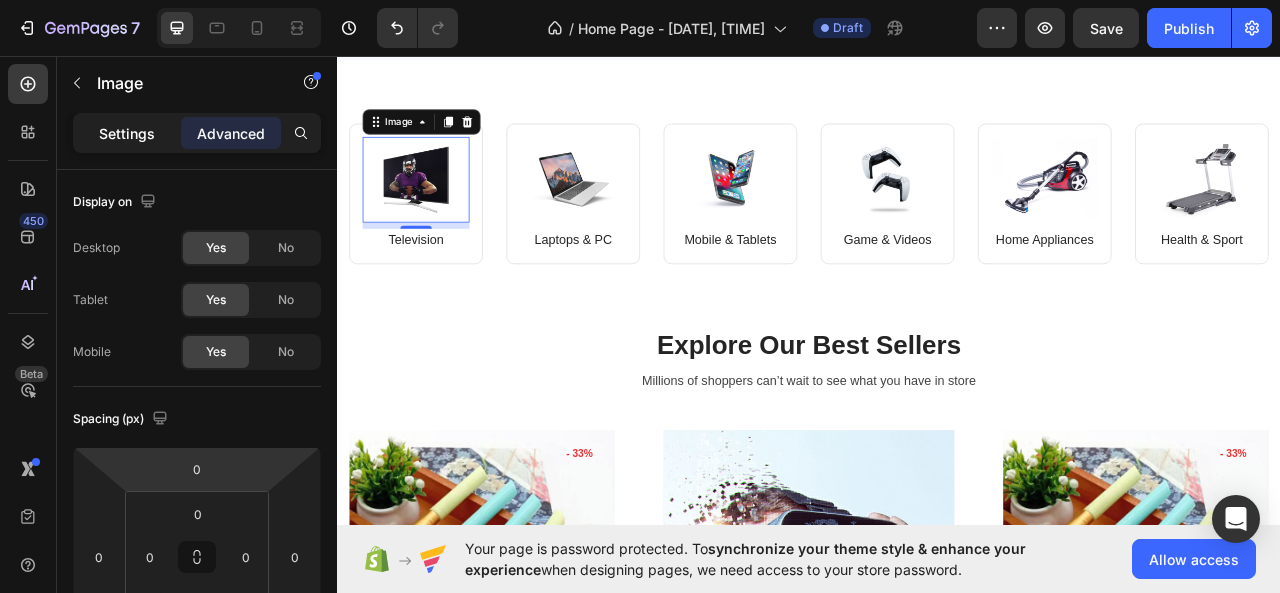 click on "Settings" at bounding box center (127, 133) 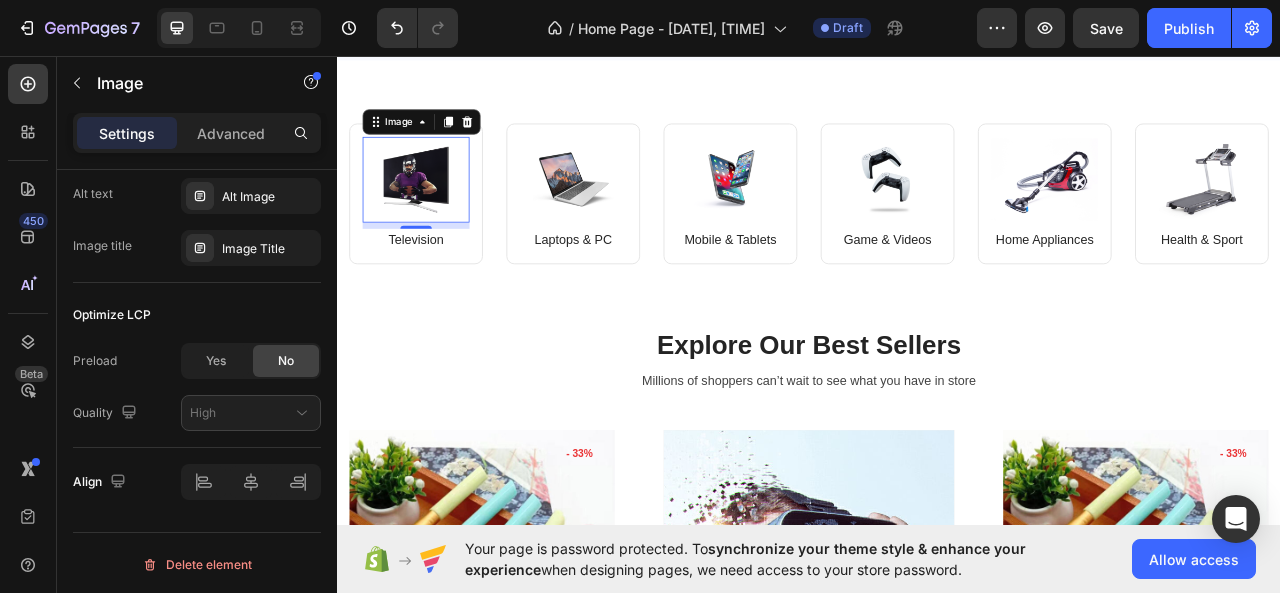 scroll, scrollTop: 227, scrollLeft: 0, axis: vertical 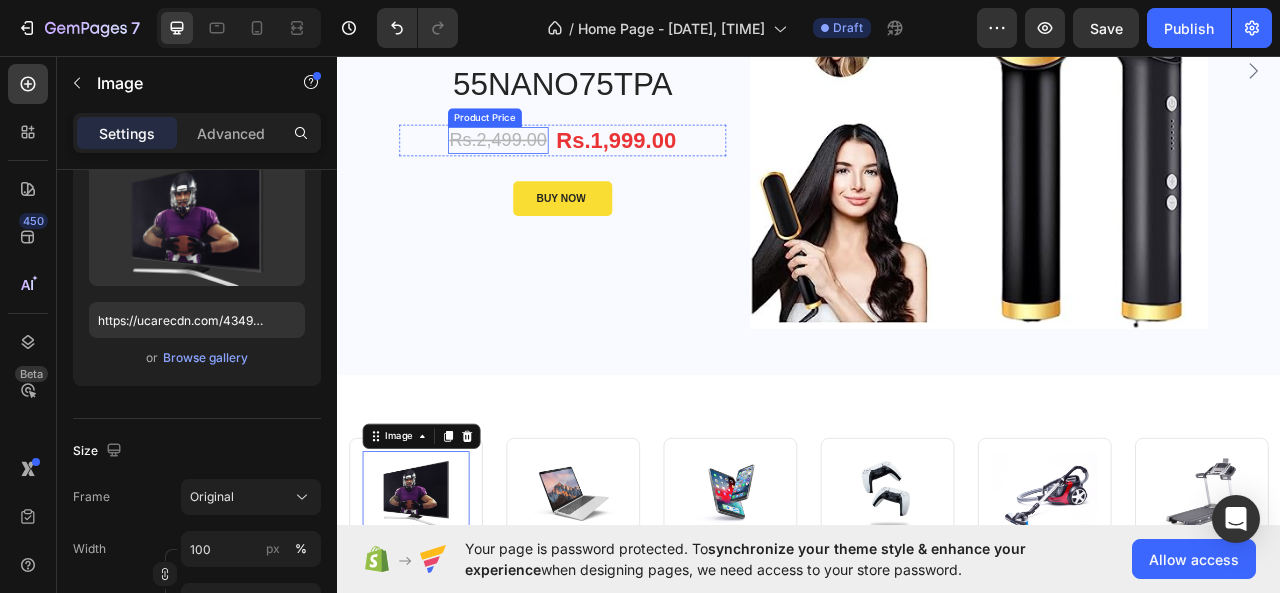 click on "Image   8 Television Text block Row Image Laptops & PC Text block Row Row Image Mobile & Tablets Text block Row Image Game & Videos Text block Row Row Image Home Appliances Text block Row Image Health & Sport Text block Row Row Row Section 2" at bounding box center (937, 633) 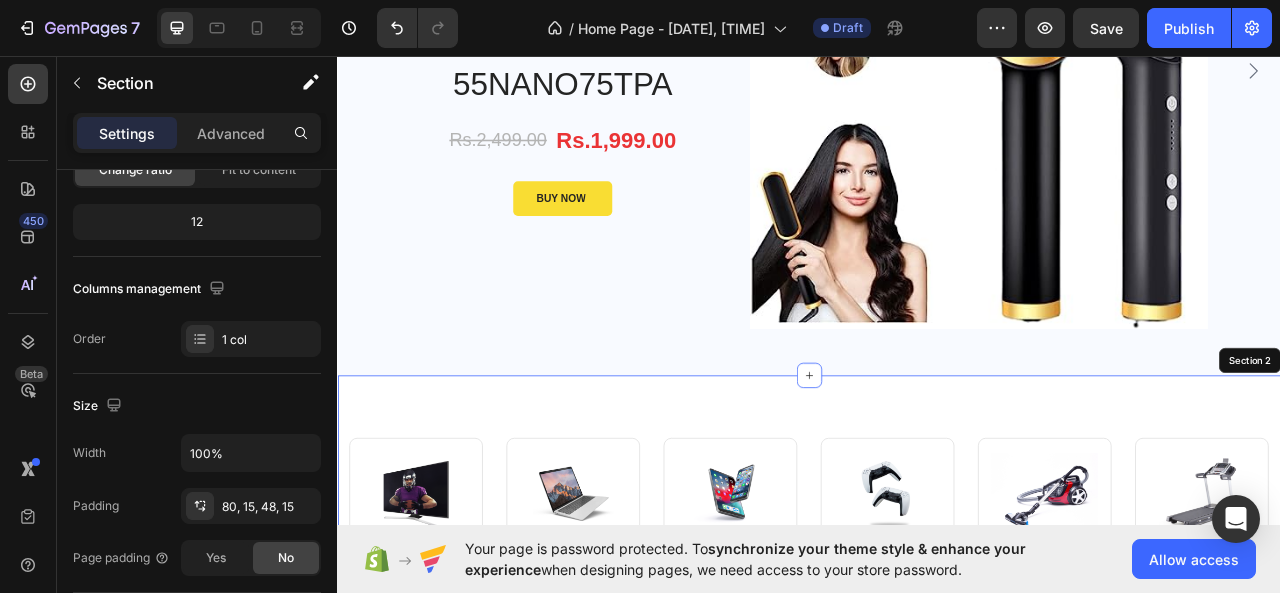 scroll, scrollTop: 600, scrollLeft: 0, axis: vertical 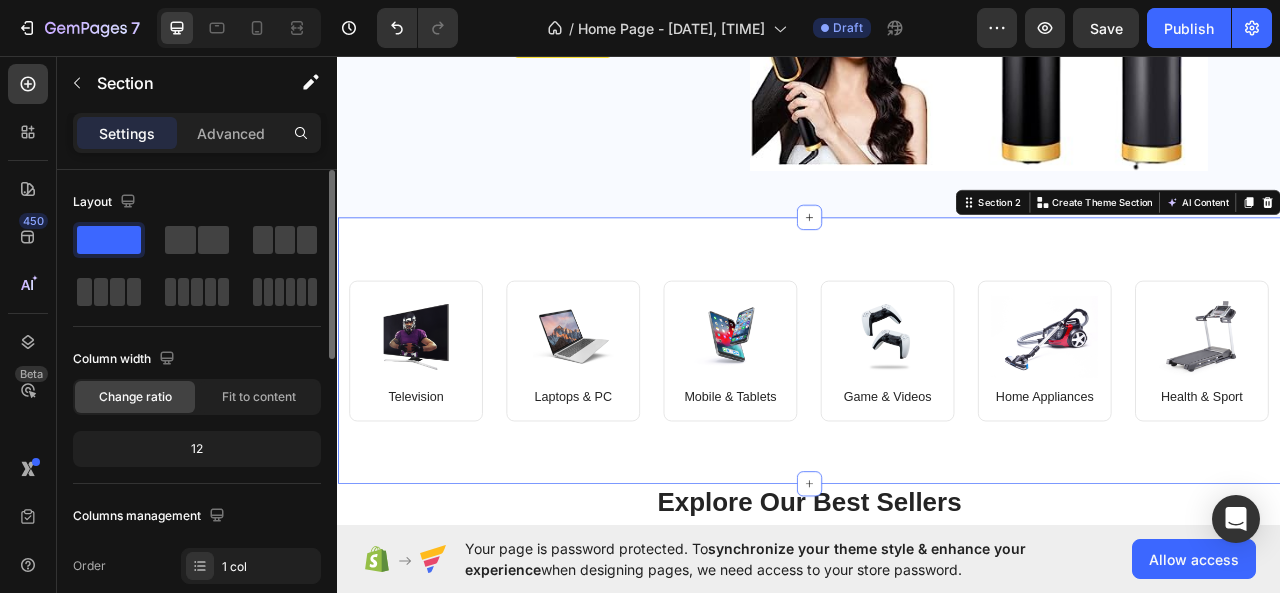 click on "Image Television Text block Row Image Laptops & PC Text block Row Row Image Mobile & Tablets Text block Row Image Game & Videos Text block Row Row Image Home Appliances Text block Row Image Health & Sport Text block Row Row Row" at bounding box center (937, 449) 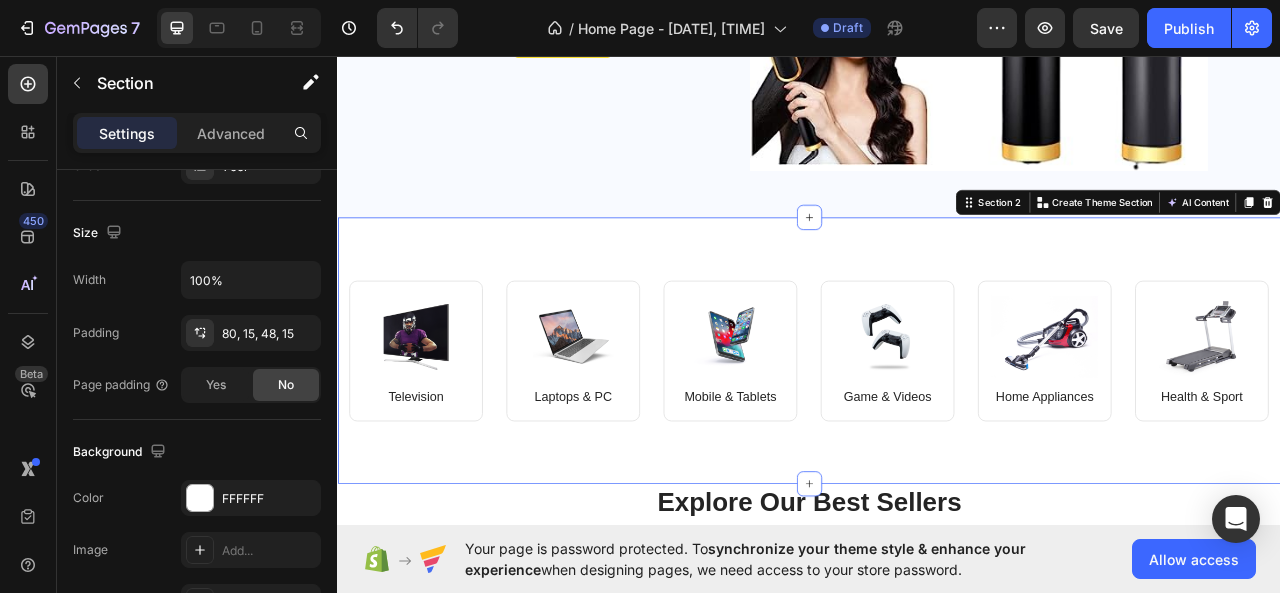 scroll, scrollTop: 0, scrollLeft: 0, axis: both 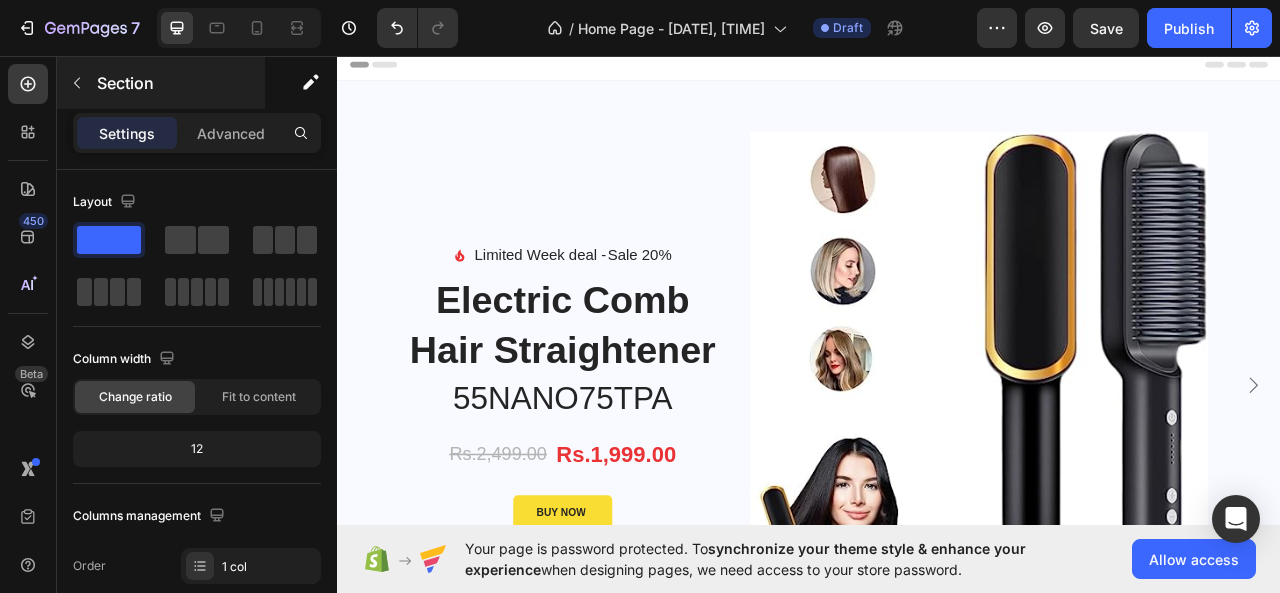 drag, startPoint x: 212, startPoint y: 136, endPoint x: 116, endPoint y: 81, distance: 110.63905 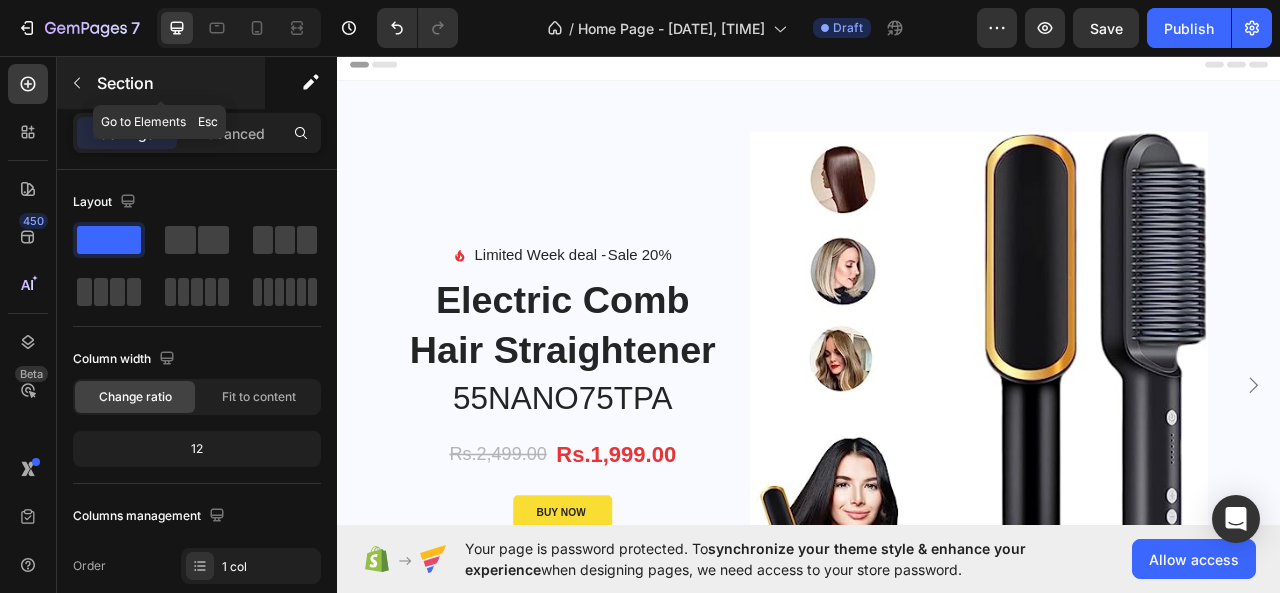 click on "Section" at bounding box center [179, 83] 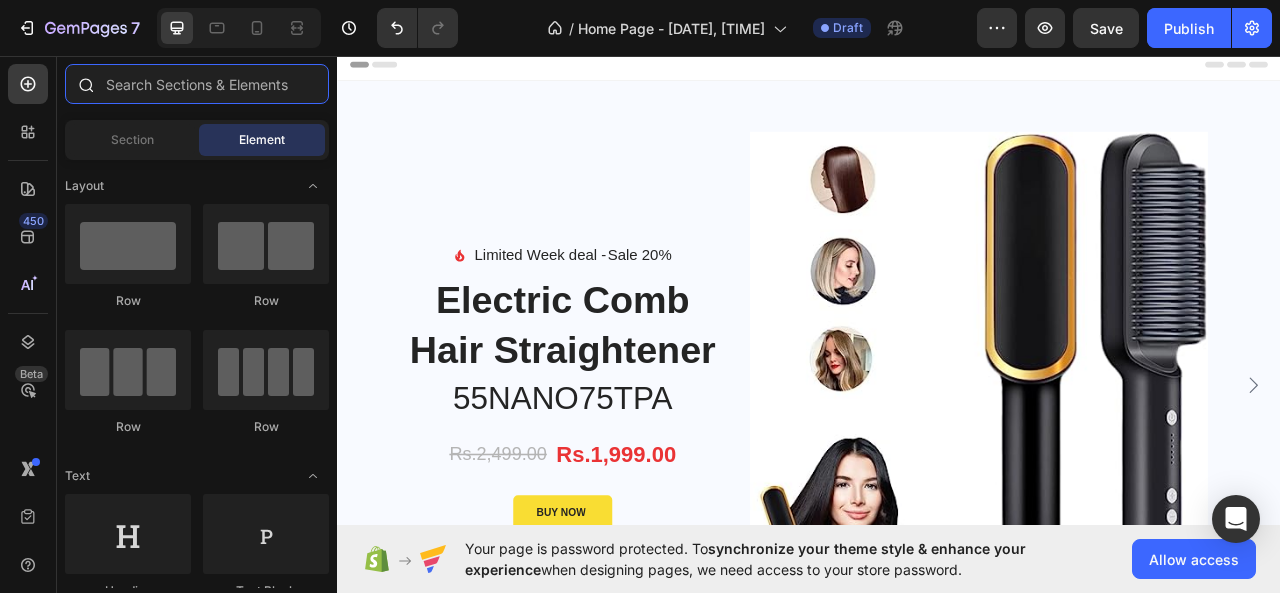 click at bounding box center [197, 84] 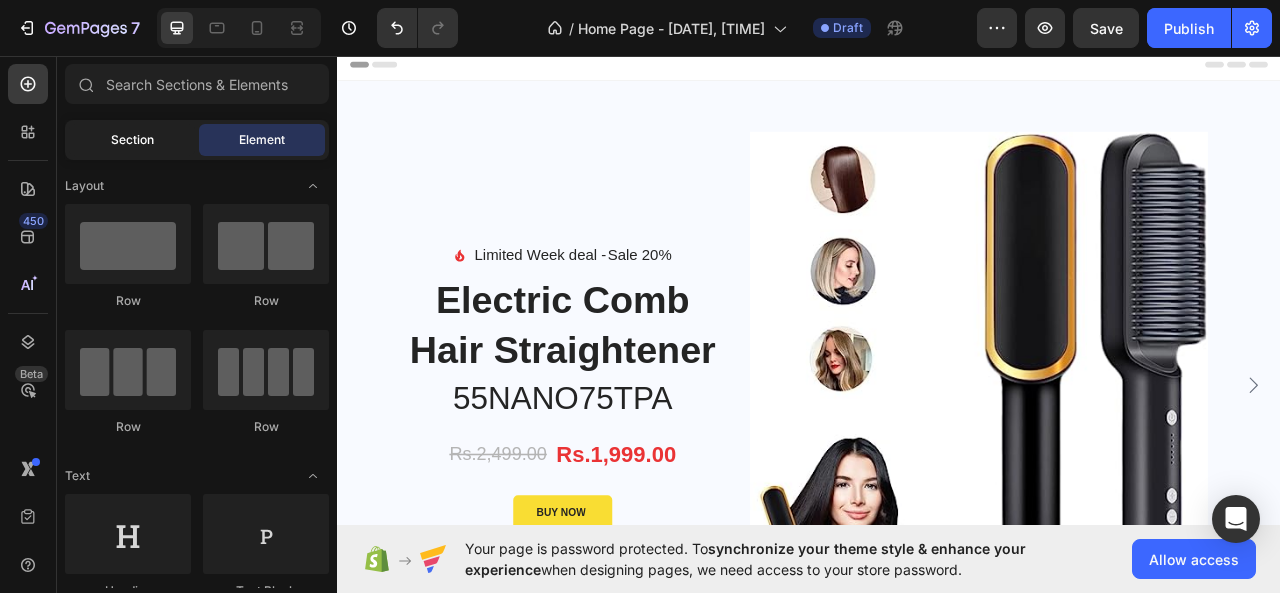 click on "Section" 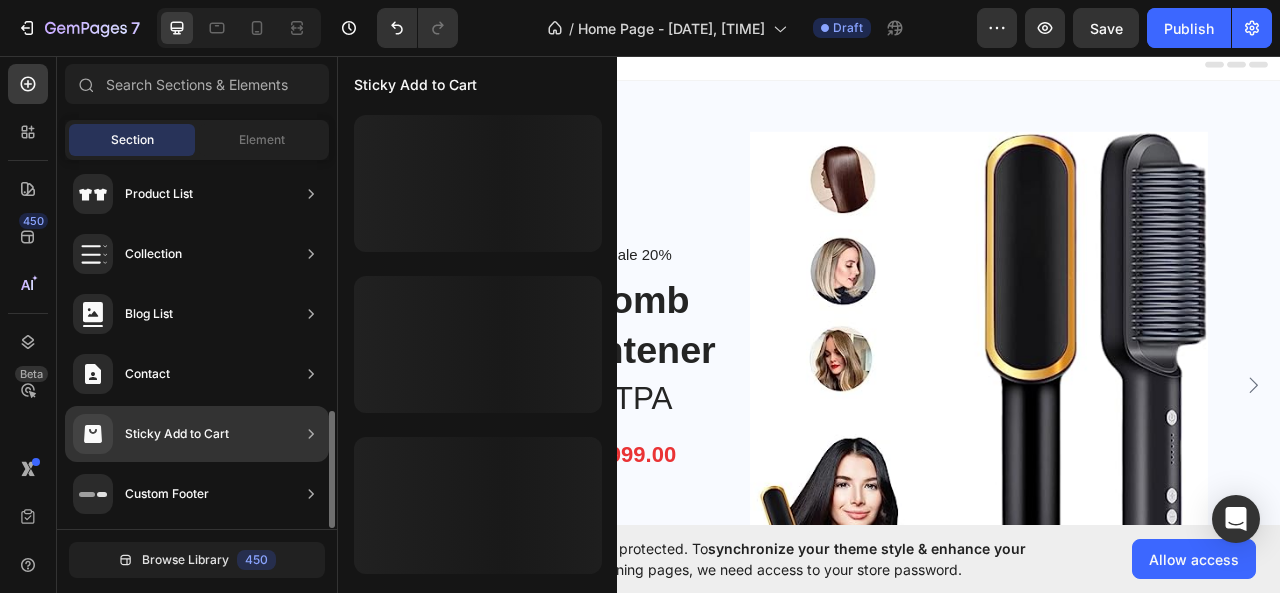 scroll, scrollTop: 0, scrollLeft: 0, axis: both 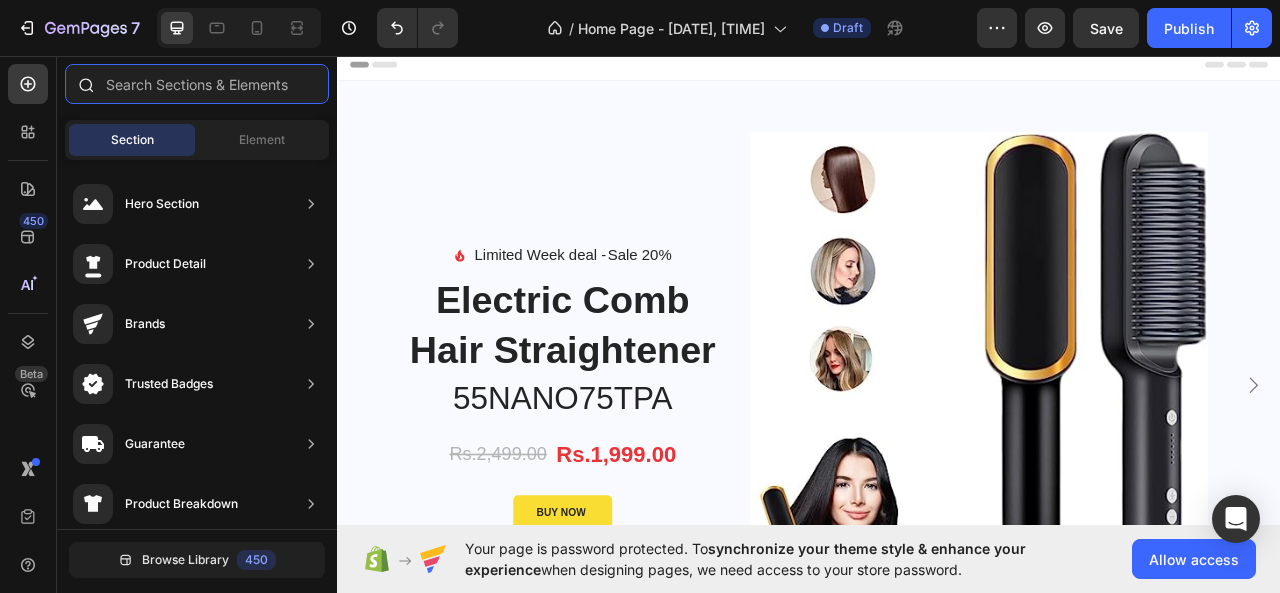 click at bounding box center [197, 84] 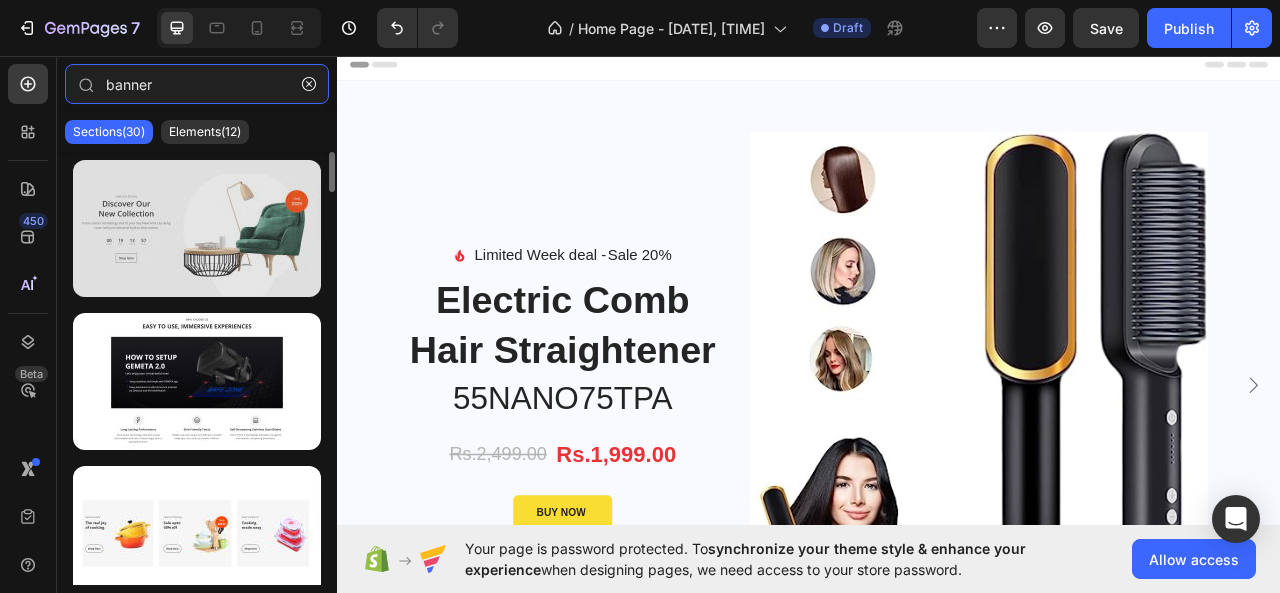 type on "banner" 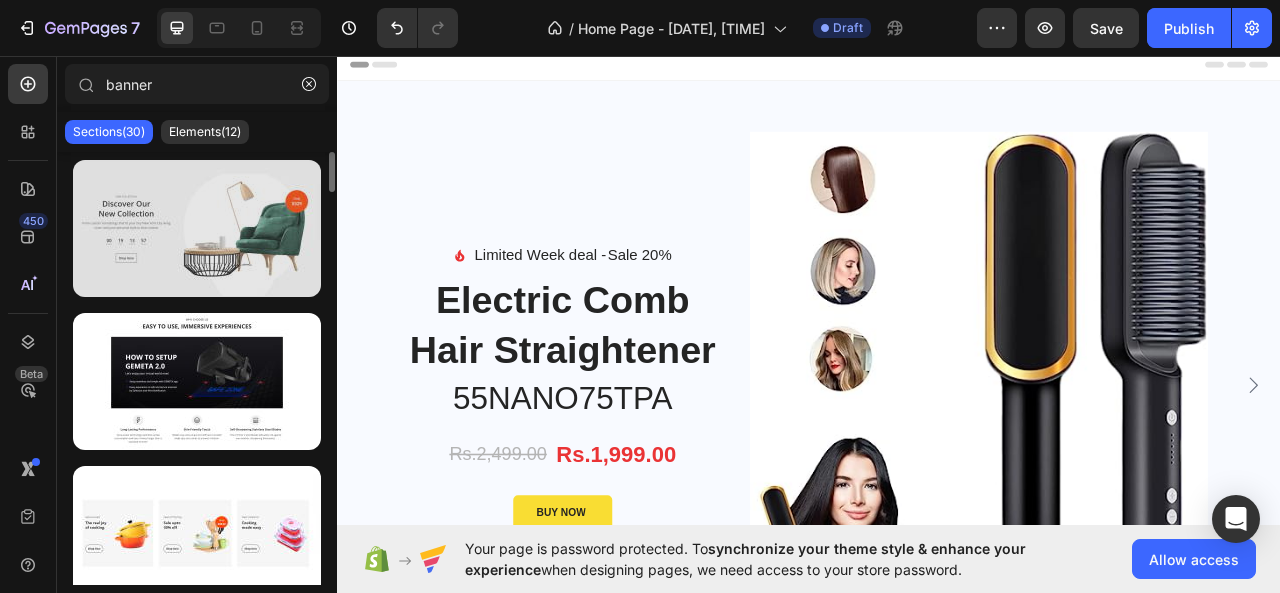 click at bounding box center (197, 228) 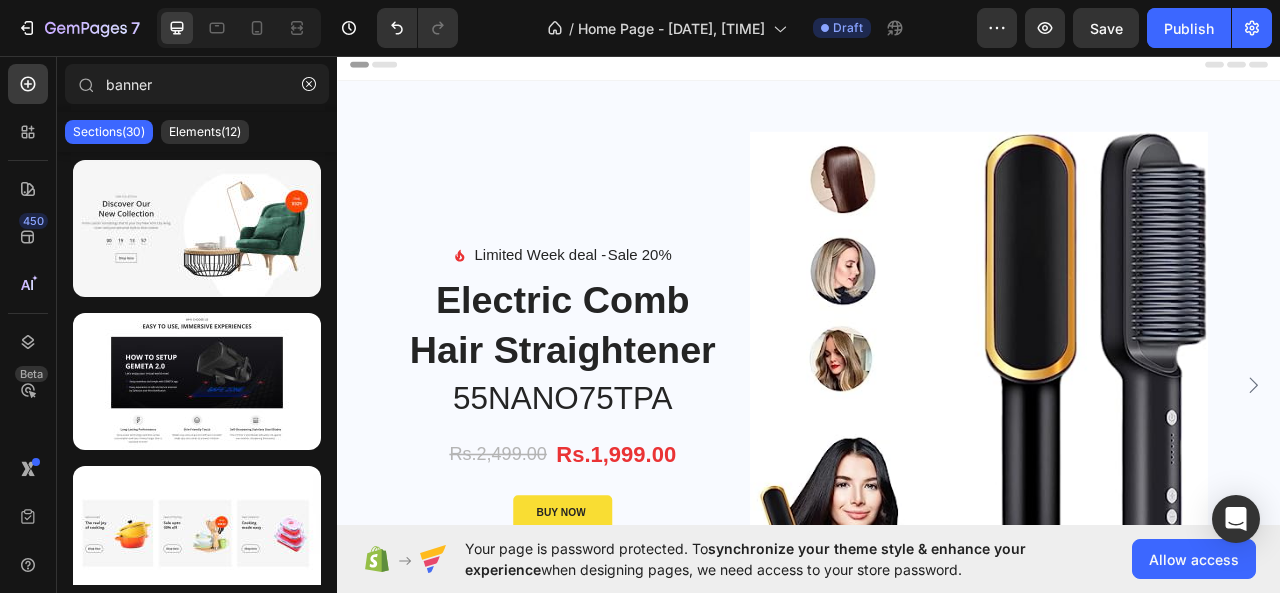 click on "Sections(30)" at bounding box center (109, 132) 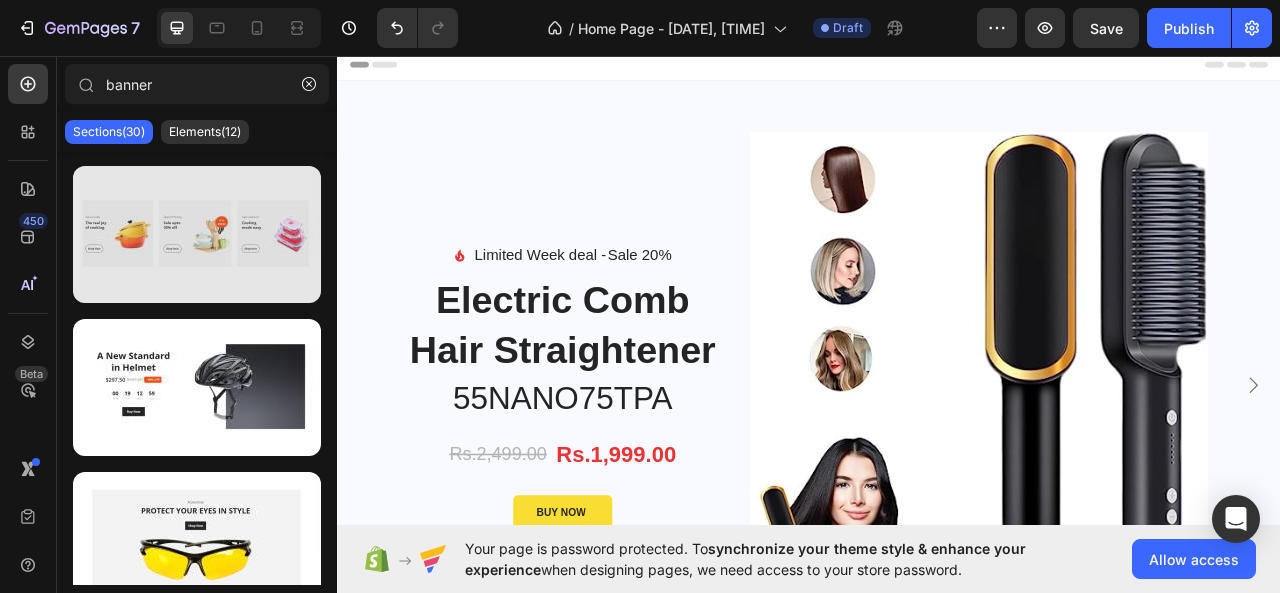 scroll, scrollTop: 0, scrollLeft: 0, axis: both 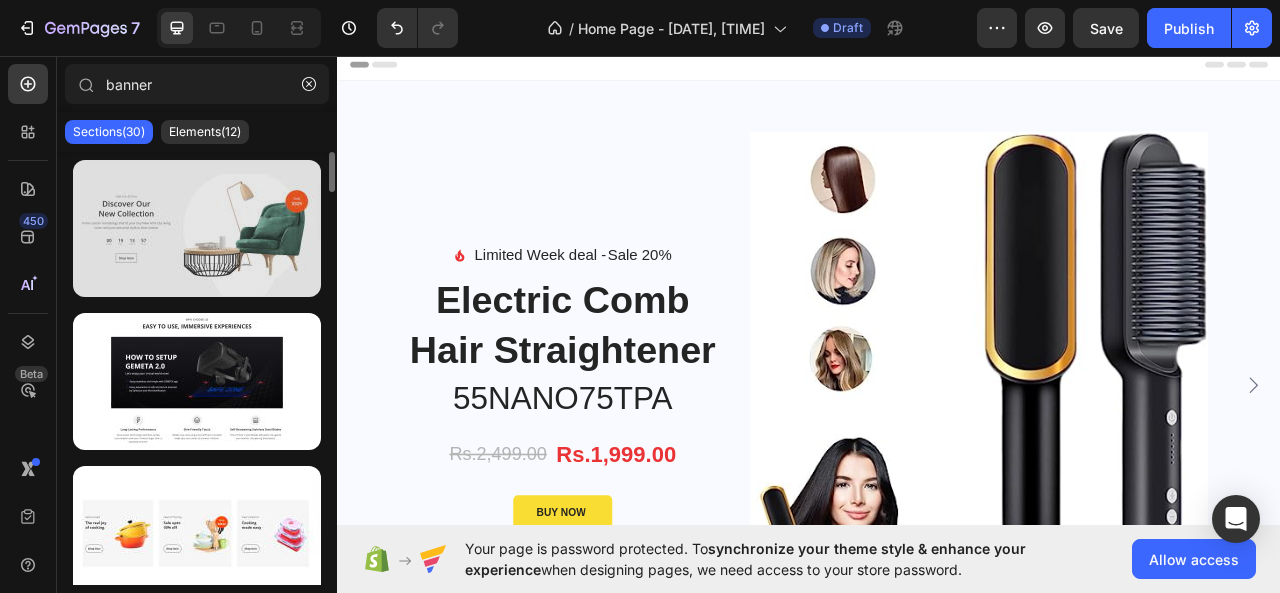 click at bounding box center (197, 228) 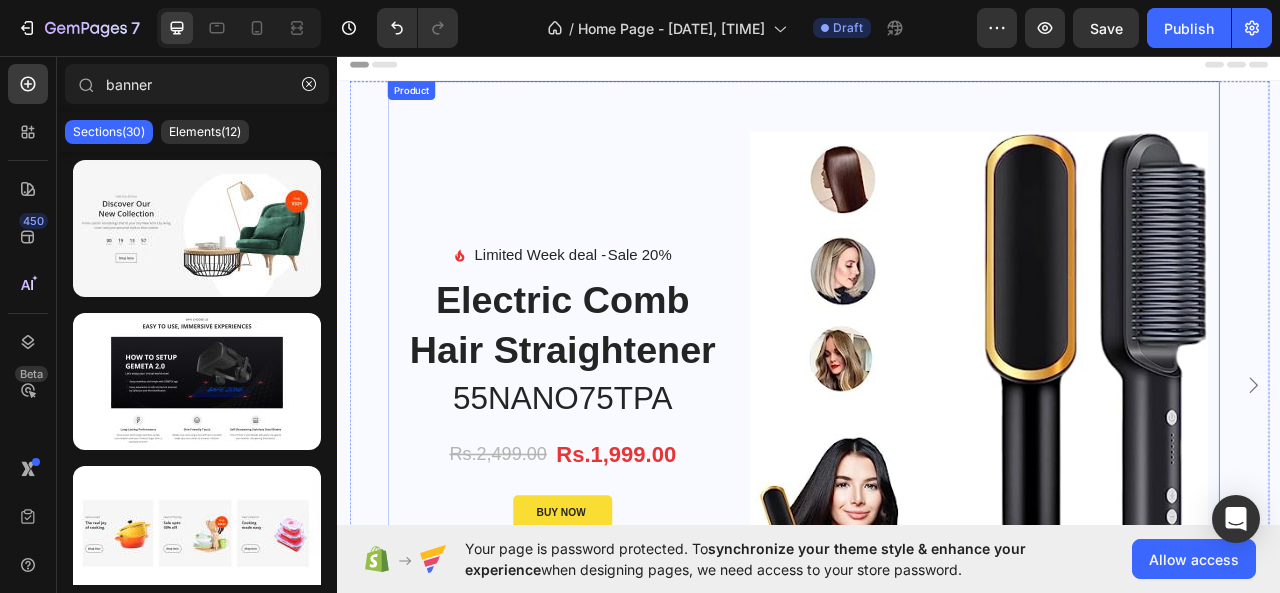 click on "Image Limited Week deal - Text block Sale 20% Product Badge Row Icon List Electric Comb Hair Straightener Product Title 55NANO75TPA Heading Rs.2,499.00 Product Price Product Price Rs.1,999.00 Product Price Product Price Row BUY NOW Product Cart Button" at bounding box center (623, 478) 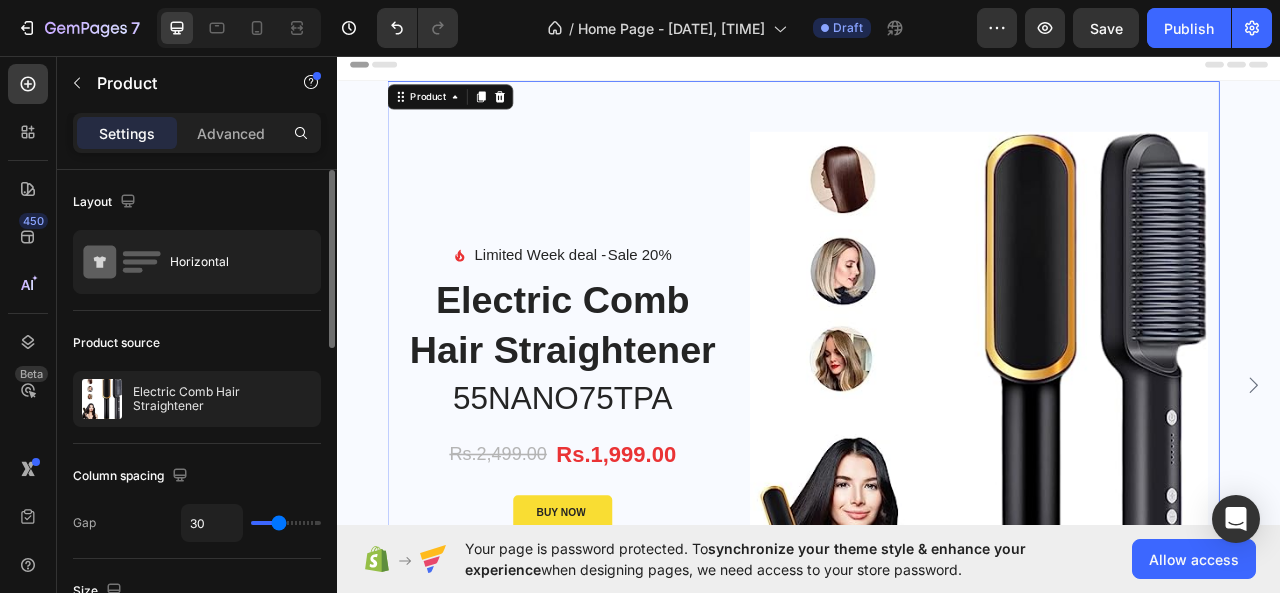 scroll, scrollTop: 100, scrollLeft: 0, axis: vertical 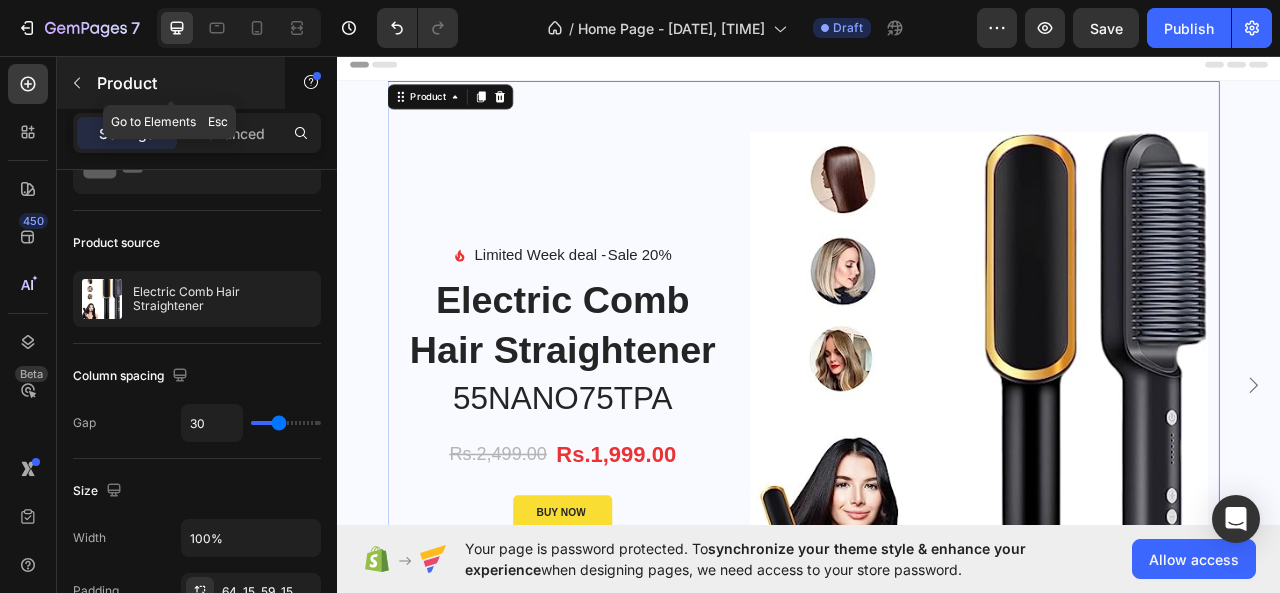 click 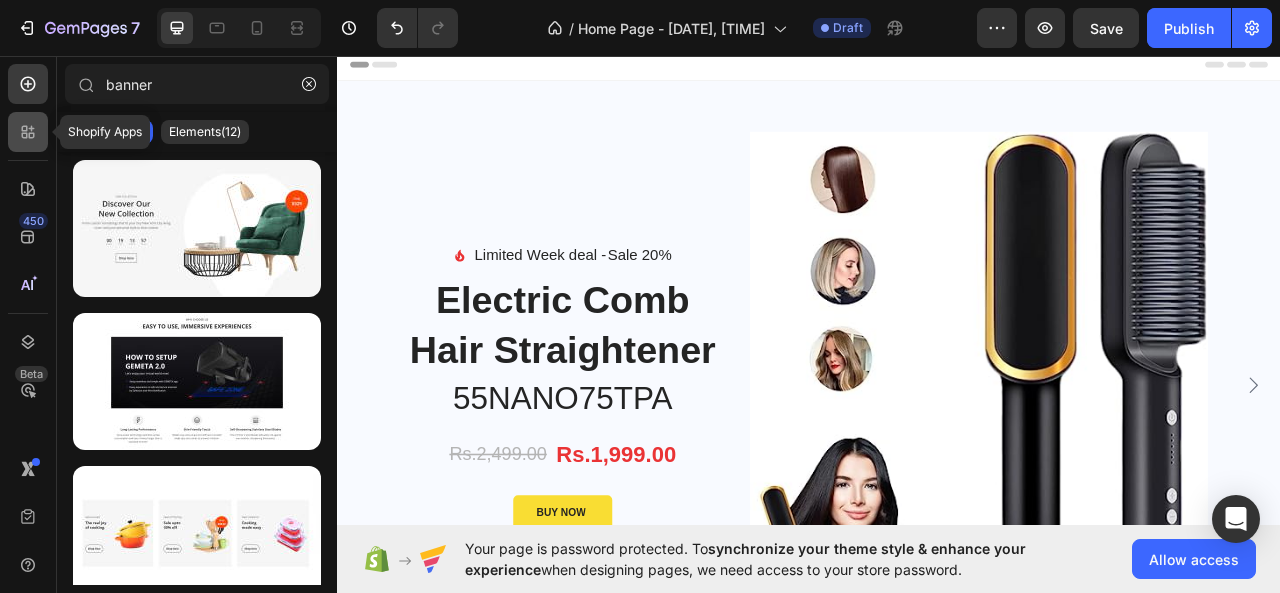 click 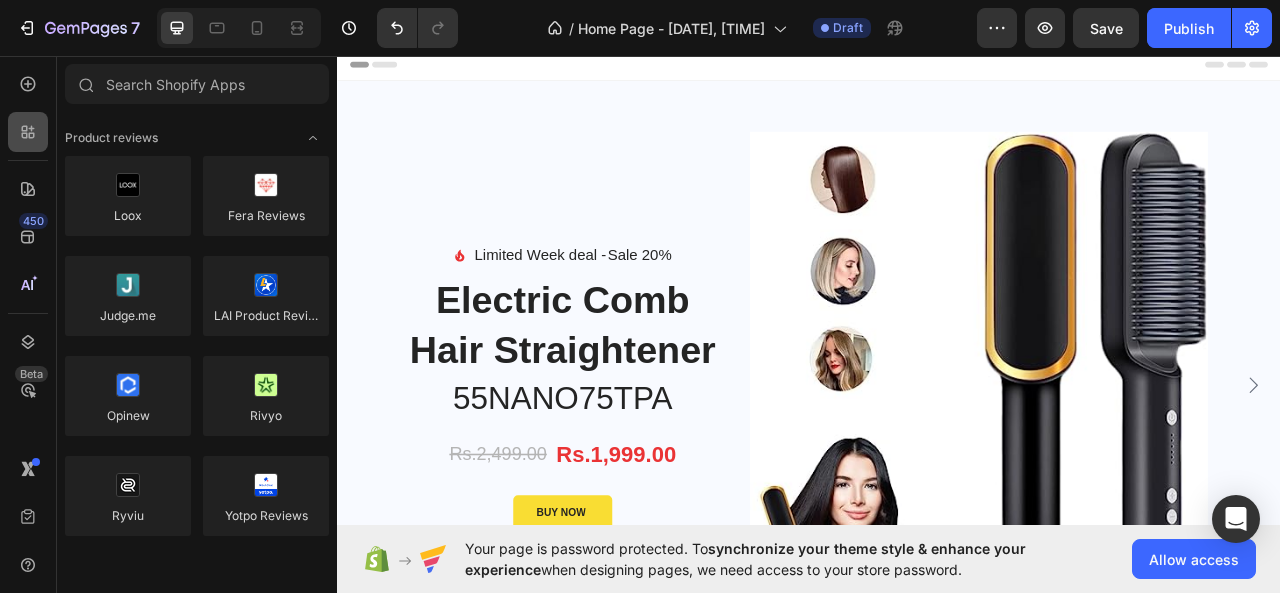 click 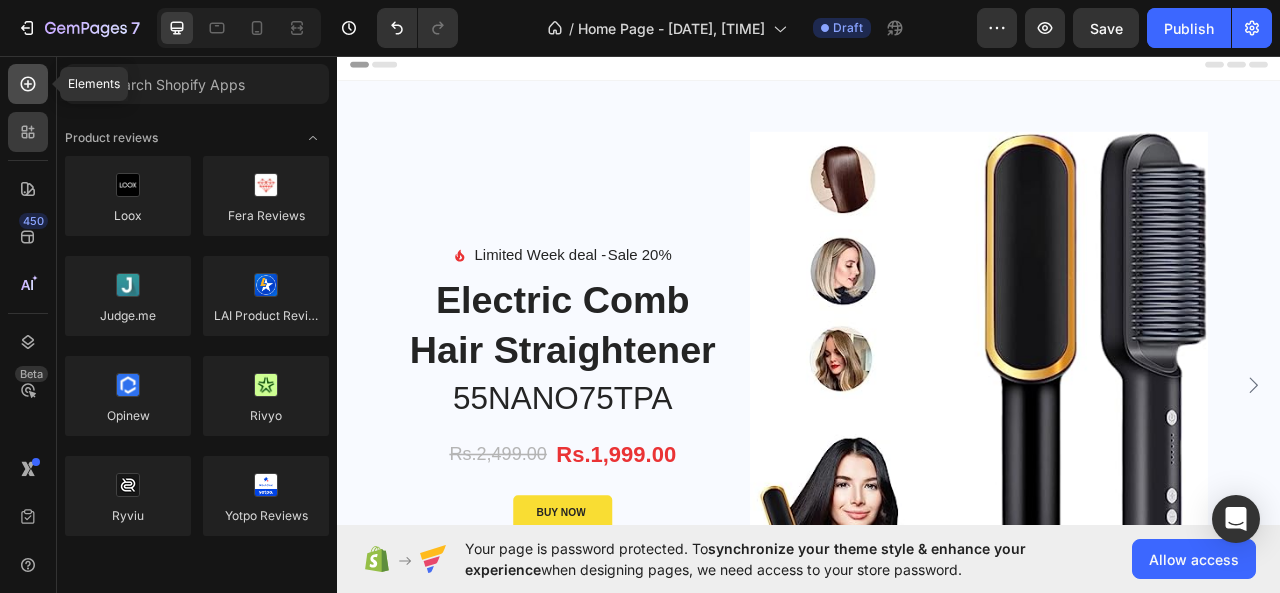 click 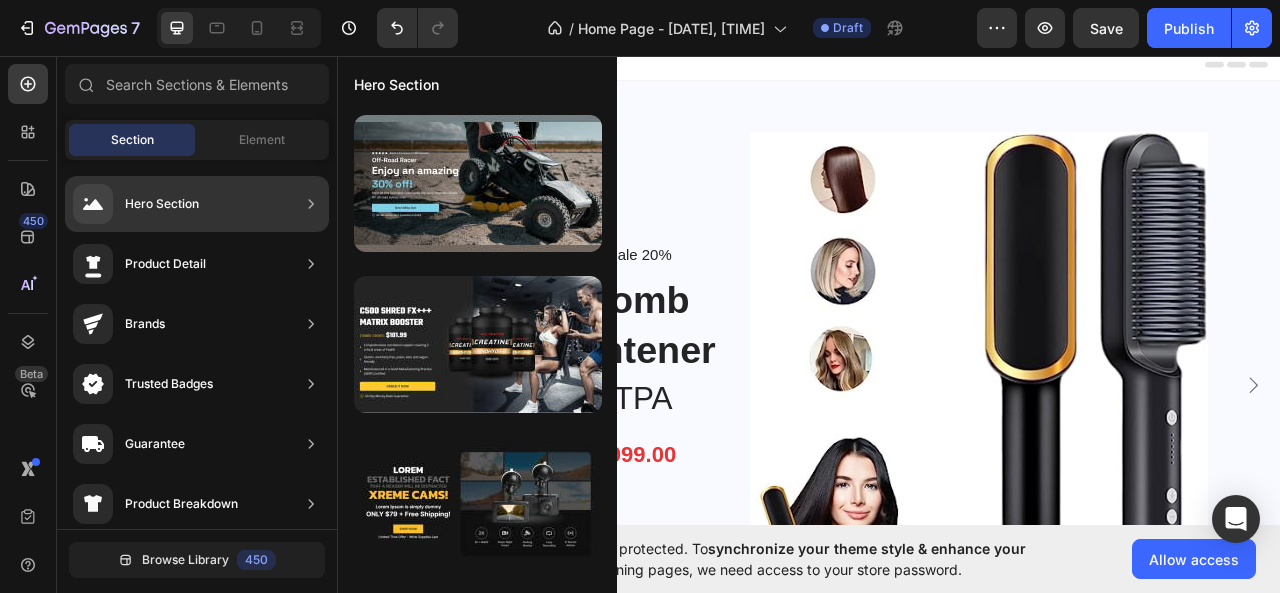click on "Hero Section" at bounding box center [136, 204] 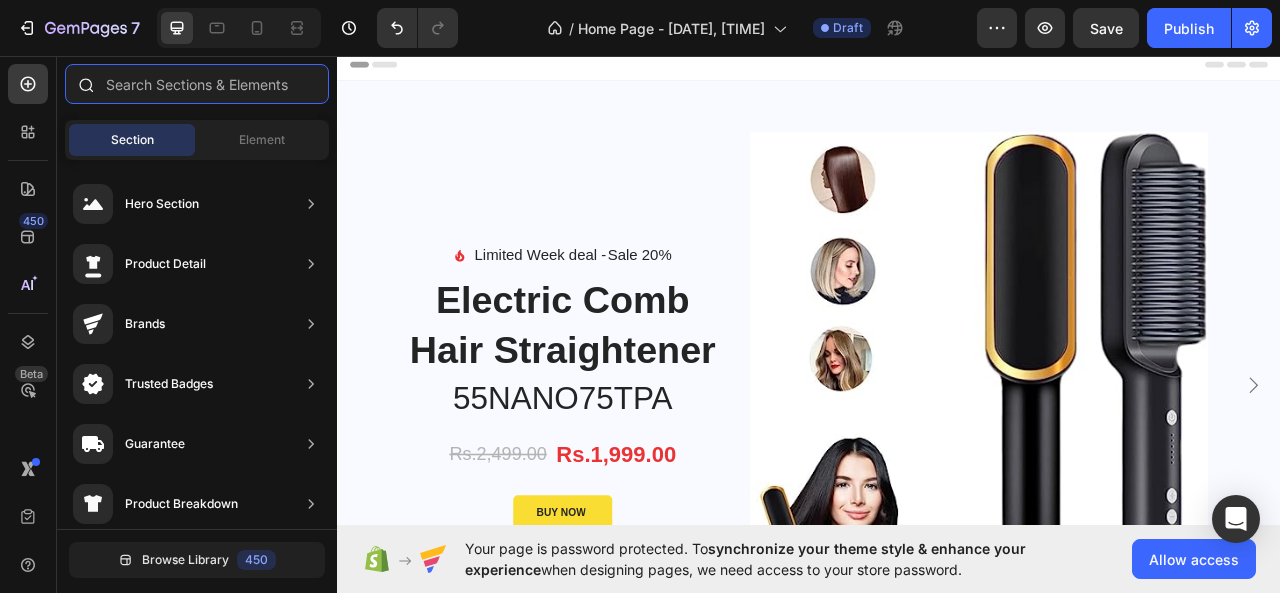 click at bounding box center (197, 84) 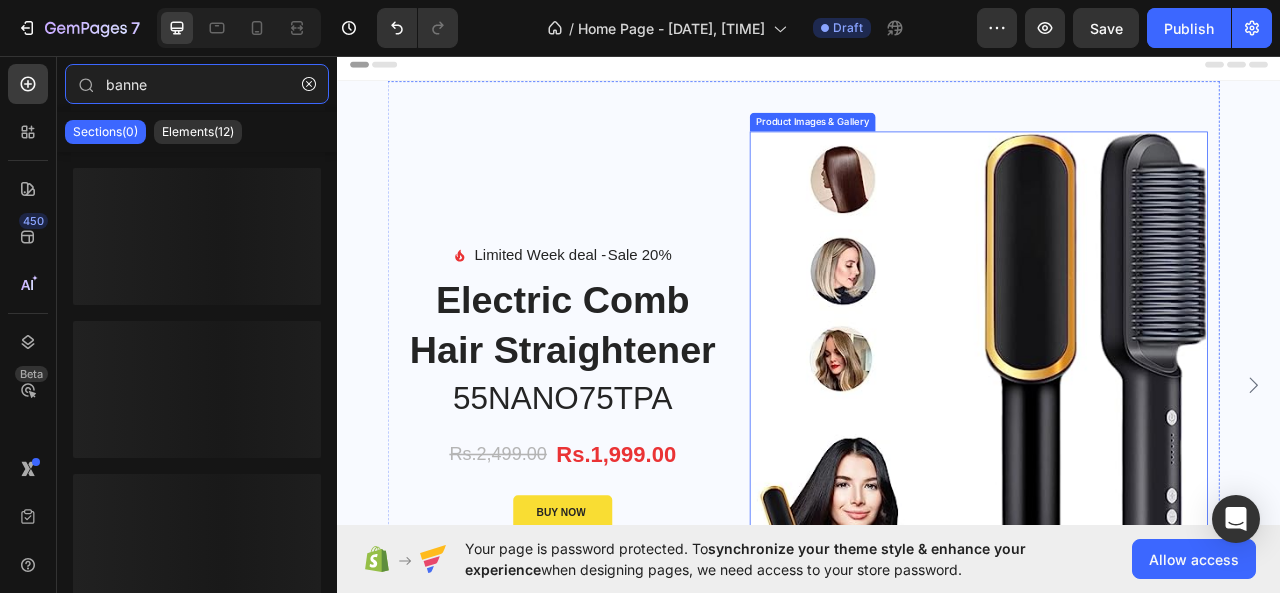 type on "banner" 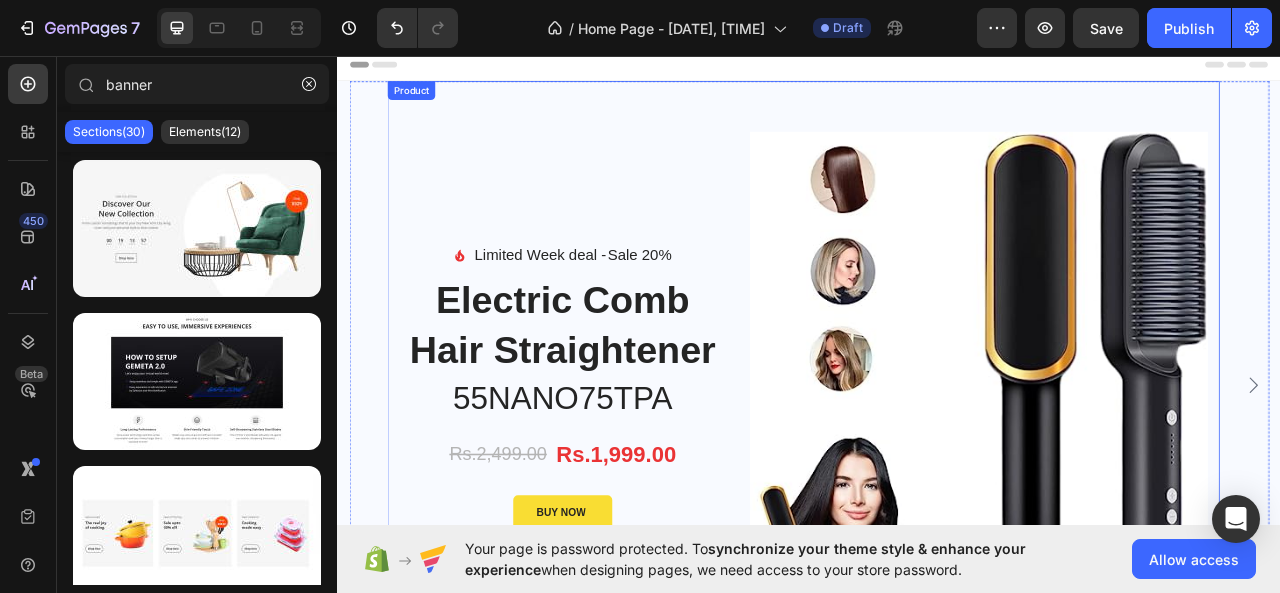click on "Image Limited Week deal - Text block Sale 20% Product Badge Row Icon List Electric Comb Hair Straightener Product Title 55NANO75TPA Heading Rs.2,499.00 Product Price Product Price Rs.1,999.00 Product Price Product Price Row BUY NOW Product Cart Button Product Images & Gallery Product" at bounding box center [929, 476] 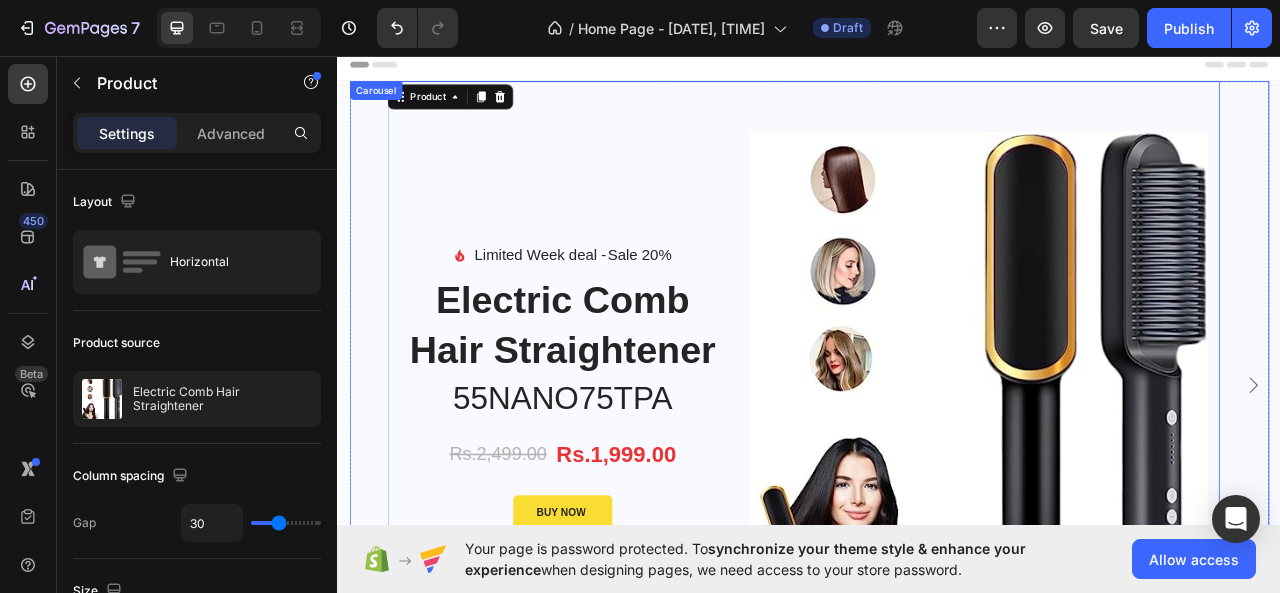 click on "Image Limited Week deal - Text block Sale 20% Product Badge Row Icon List Electric Comb Hair Straightener Product Title 55NANO75TPA Heading Rs.2,499.00 Product Price Product Price Rs.1,999.00 Product Price Product Price Row BUY NOW Product Cart Button Product Images & Gallery Product 0 Image Limited Week deal - Text block Sale 50% Product Badge Row Icon List Watch 8 Ultra Series 8 - Product Title M2 2022 Heading Rs.8,000.00 Product Price Product Price Rs.3,999.00 Product Price Product Price Row BUY NOW Product Cart Button Product Images & Gallery Product Image Limited Week deal - Text block Sale 50% Product Badge Row Icon List Watch 8 Ultra Series 8 - Product Title 5G 128GB Heading Rs.8,000.00 Product Price Product Price Rs.3,999.00 Product Price Product Price Row BUY NOW Product Cart Button Product Images & Gallery Product" at bounding box center (937, 476) 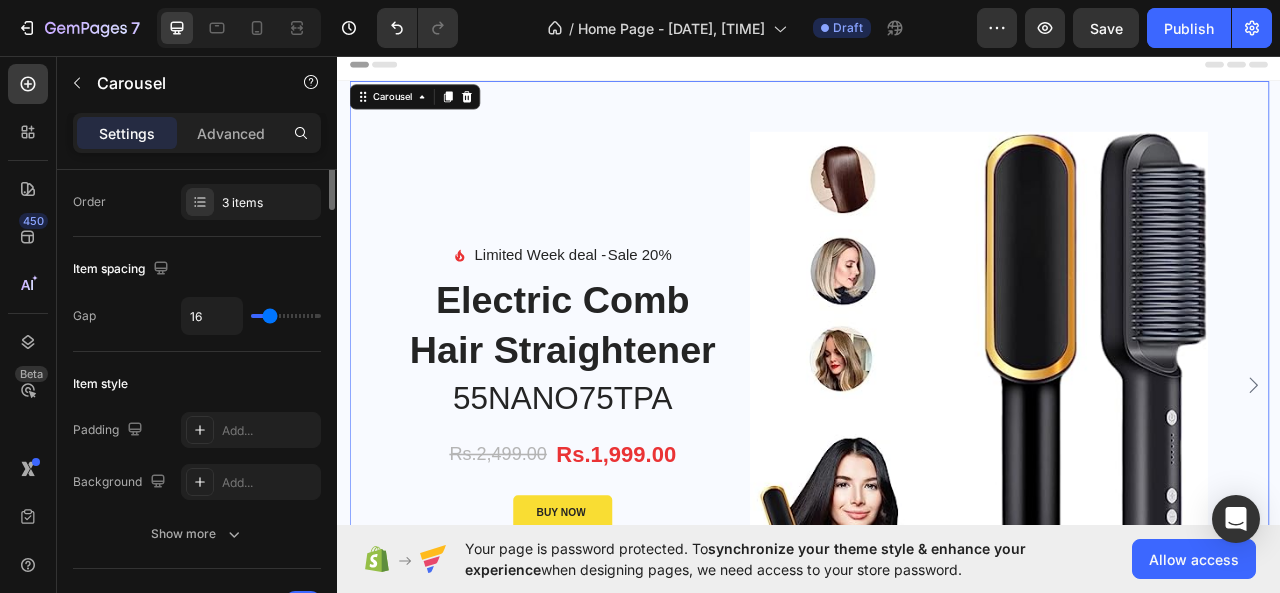 scroll, scrollTop: 0, scrollLeft: 0, axis: both 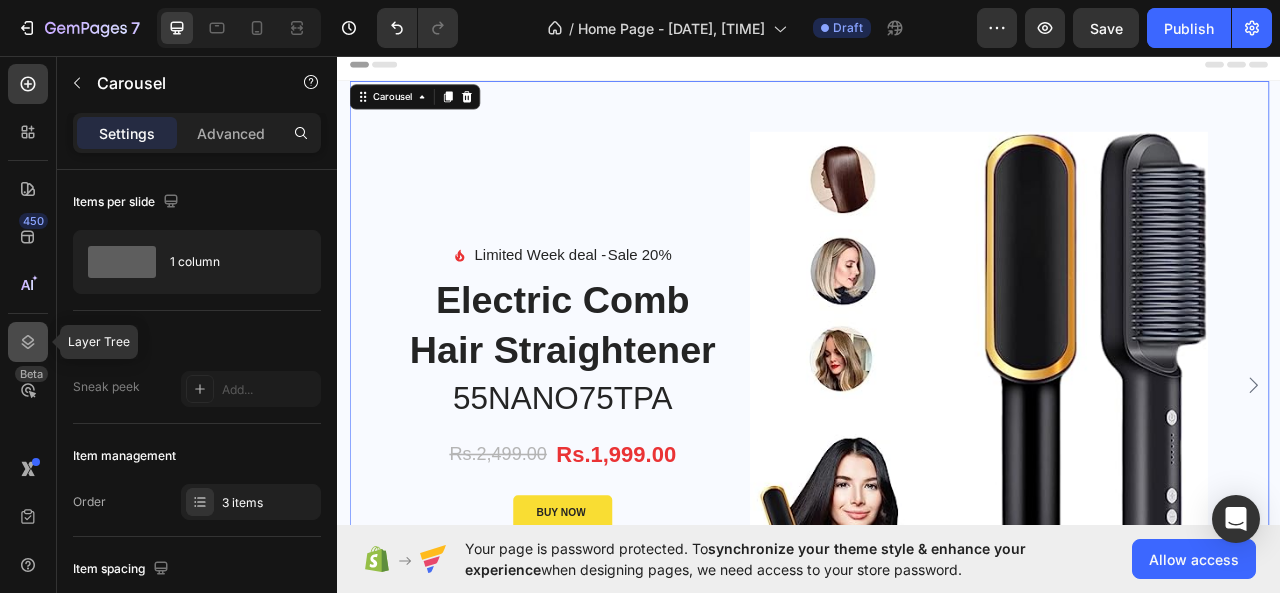 click 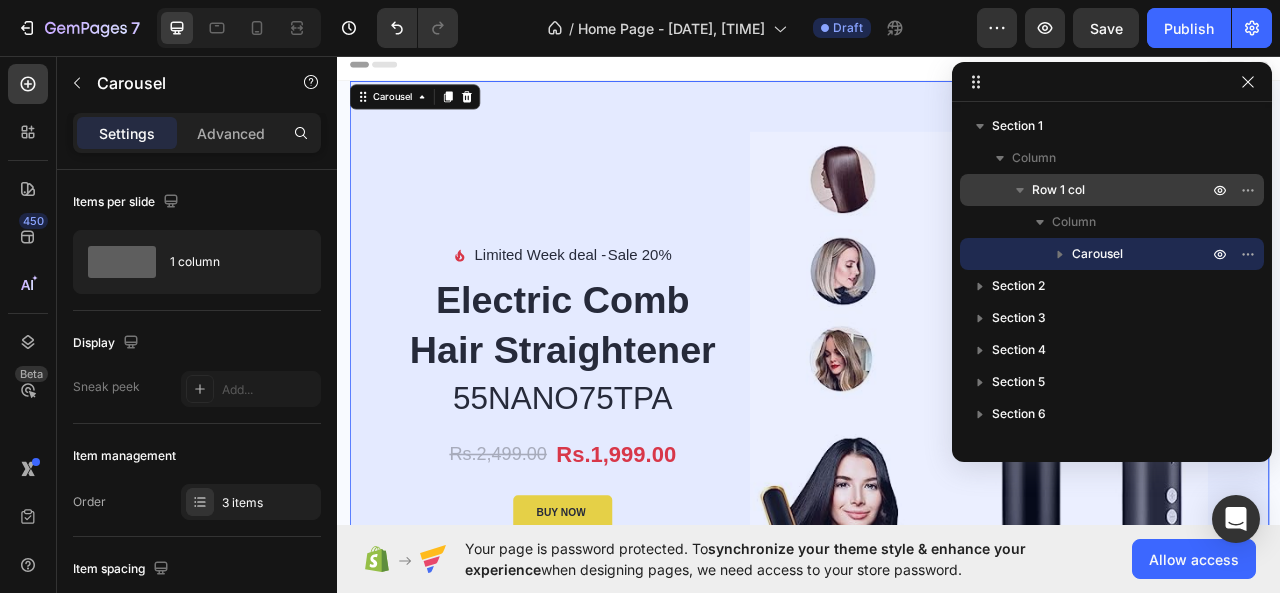 click on "Row 1 col" at bounding box center [1122, 190] 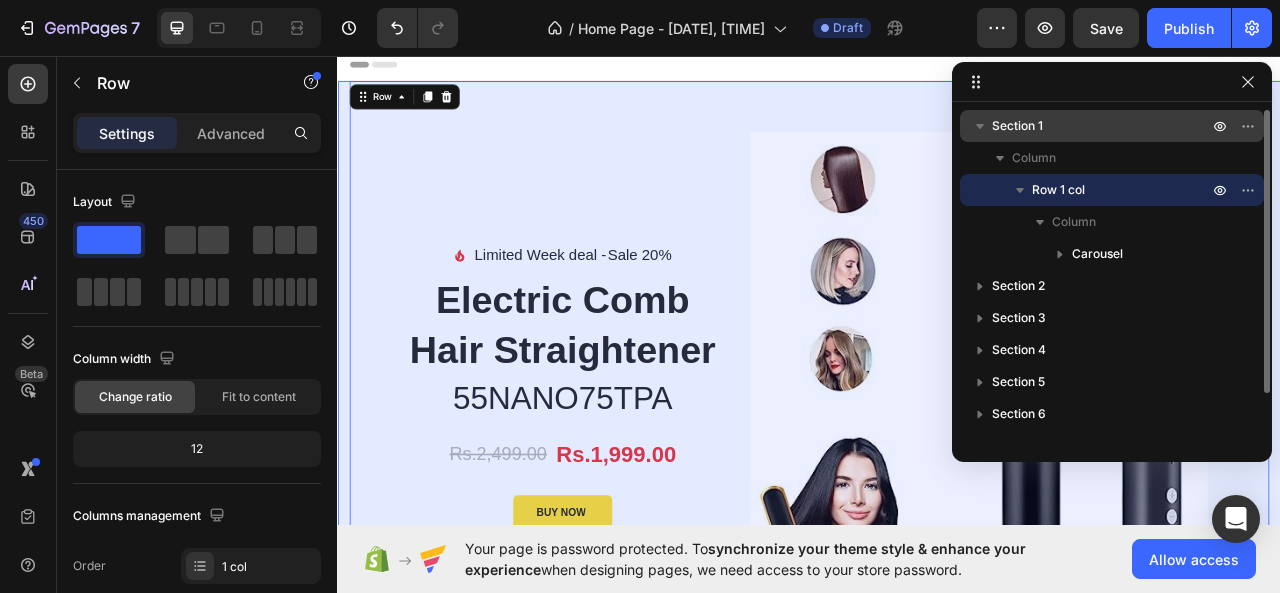 click on "Section 1" at bounding box center [1102, 126] 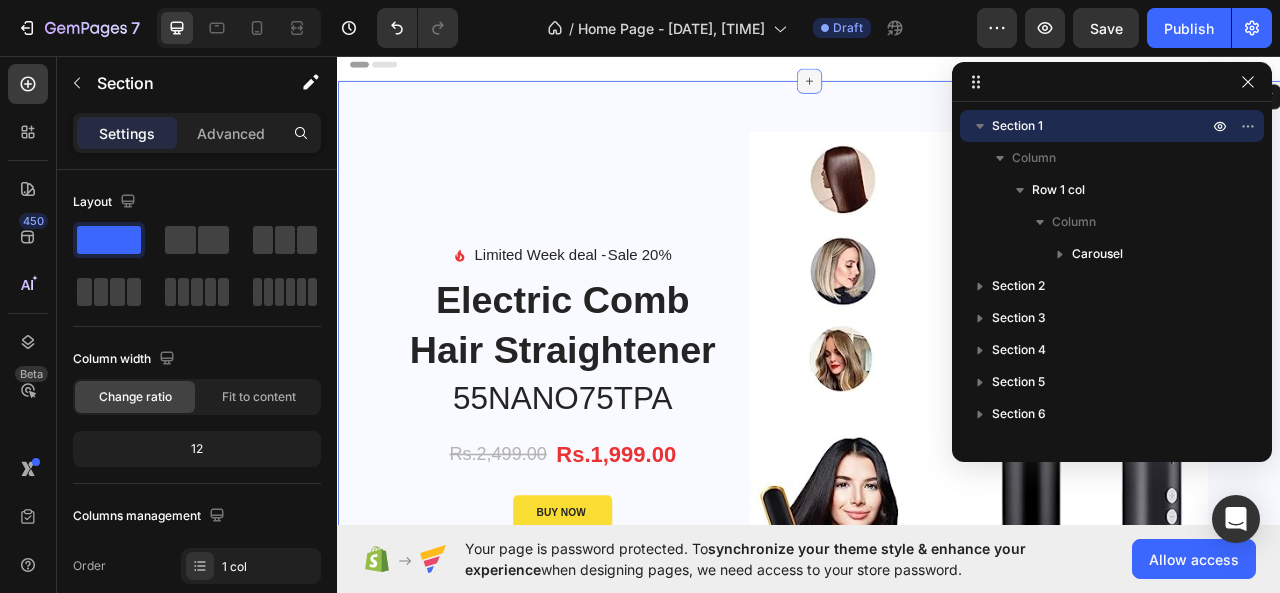 click 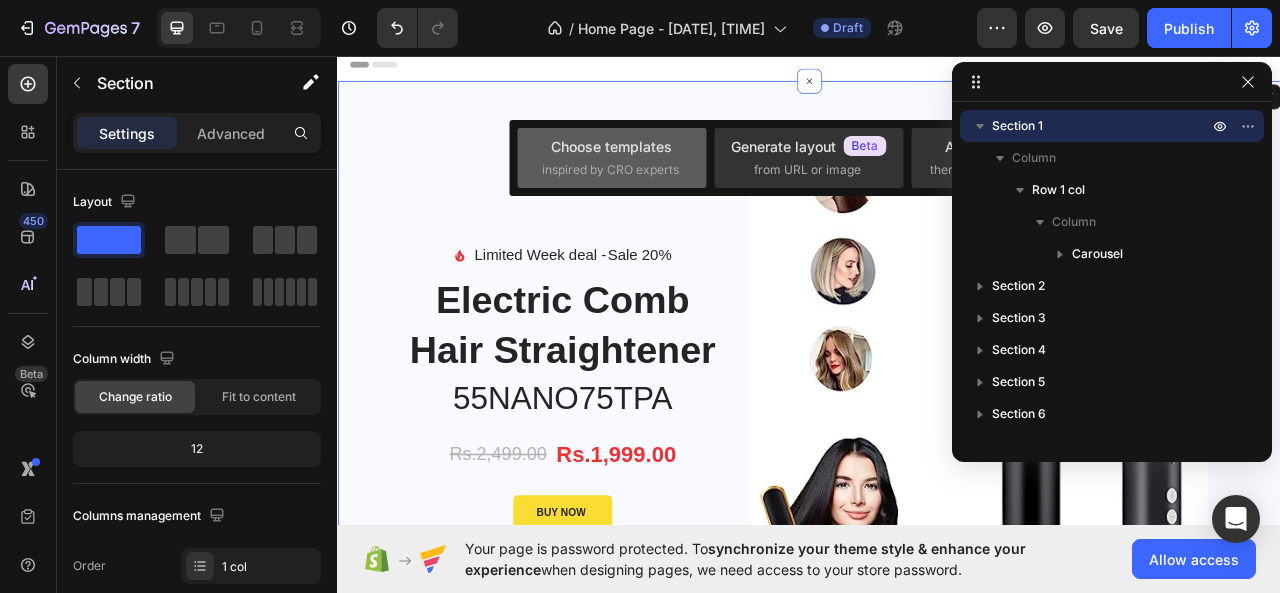 click on "inspired by CRO experts" at bounding box center [610, 170] 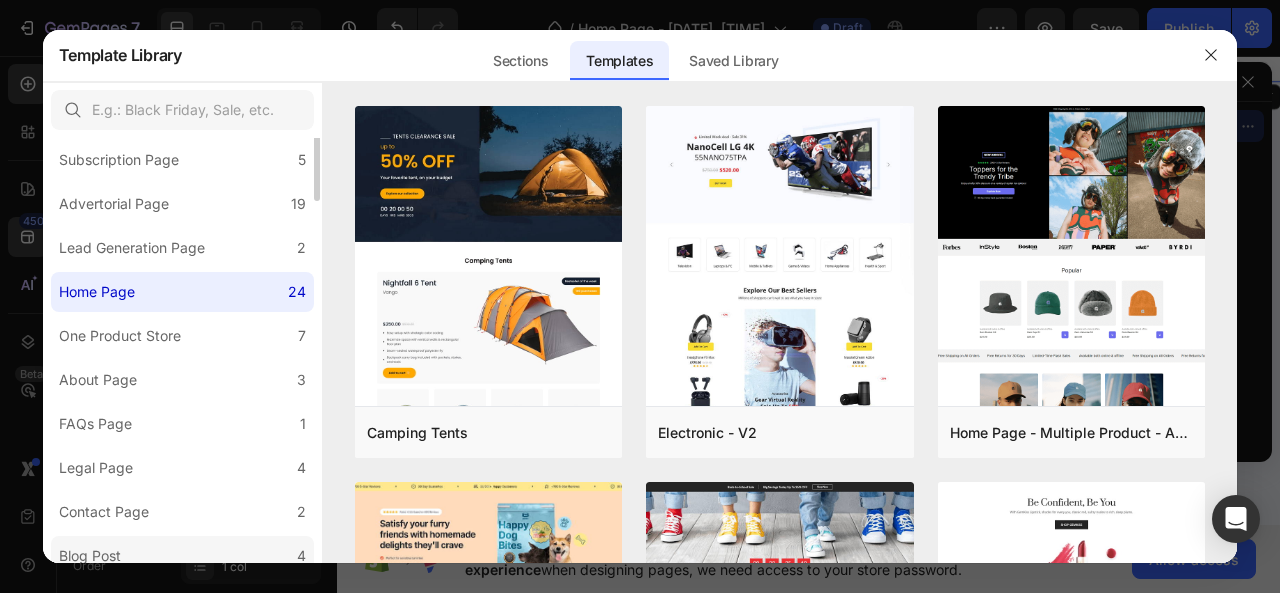 scroll, scrollTop: 0, scrollLeft: 0, axis: both 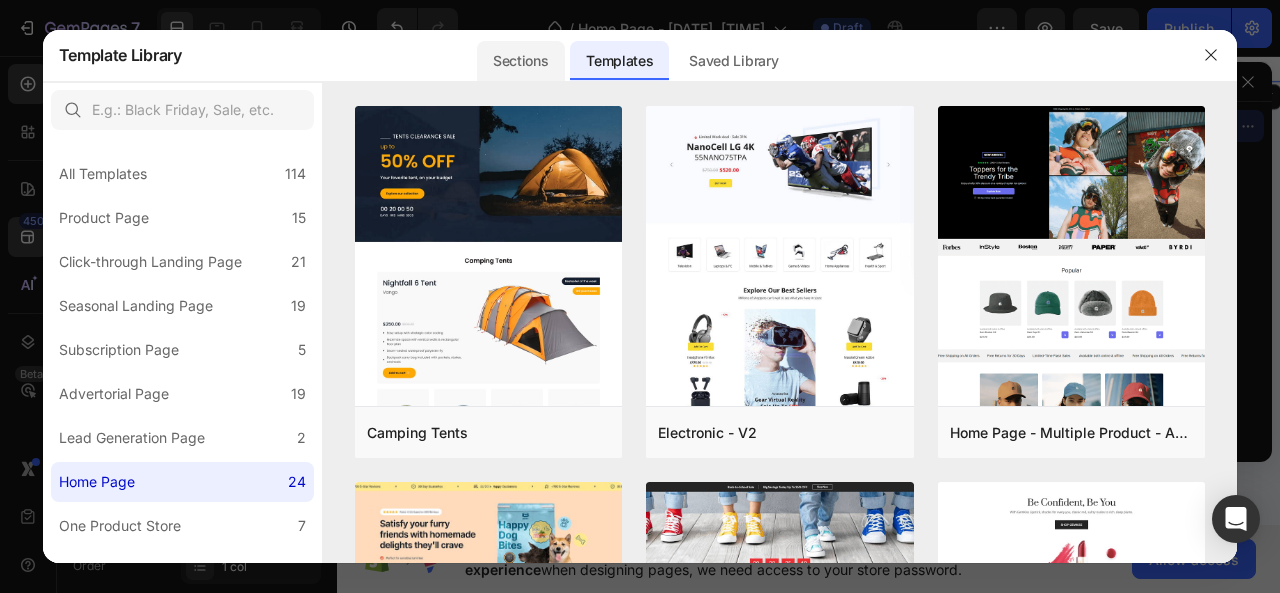 click on "Sections" 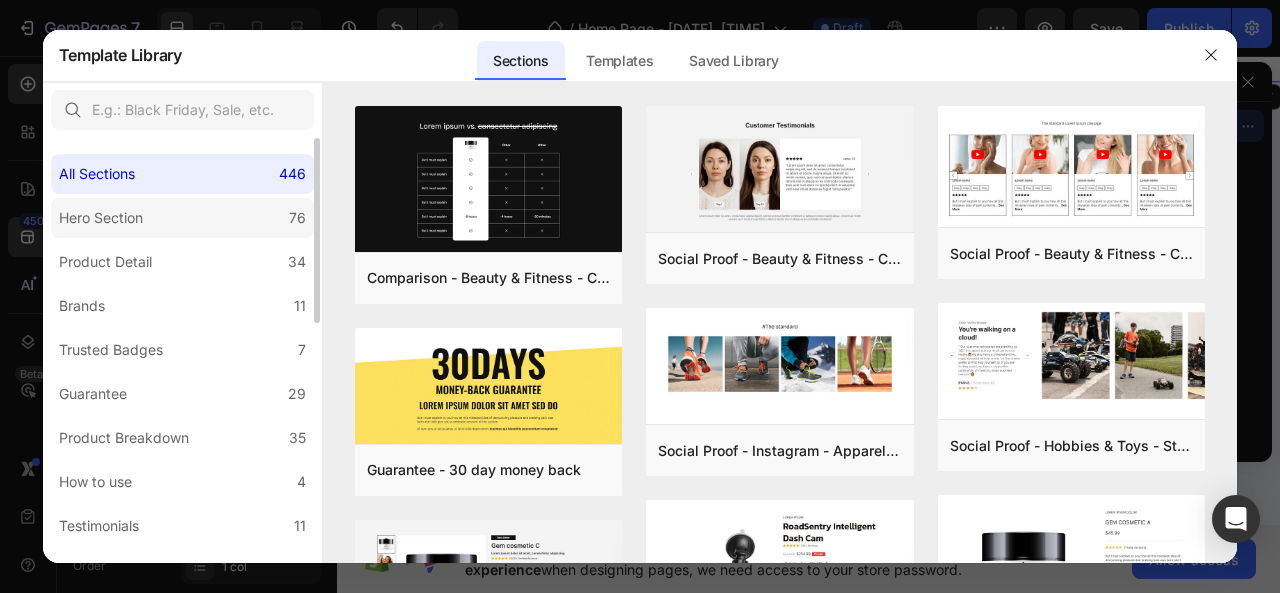click on "Hero Section 76" 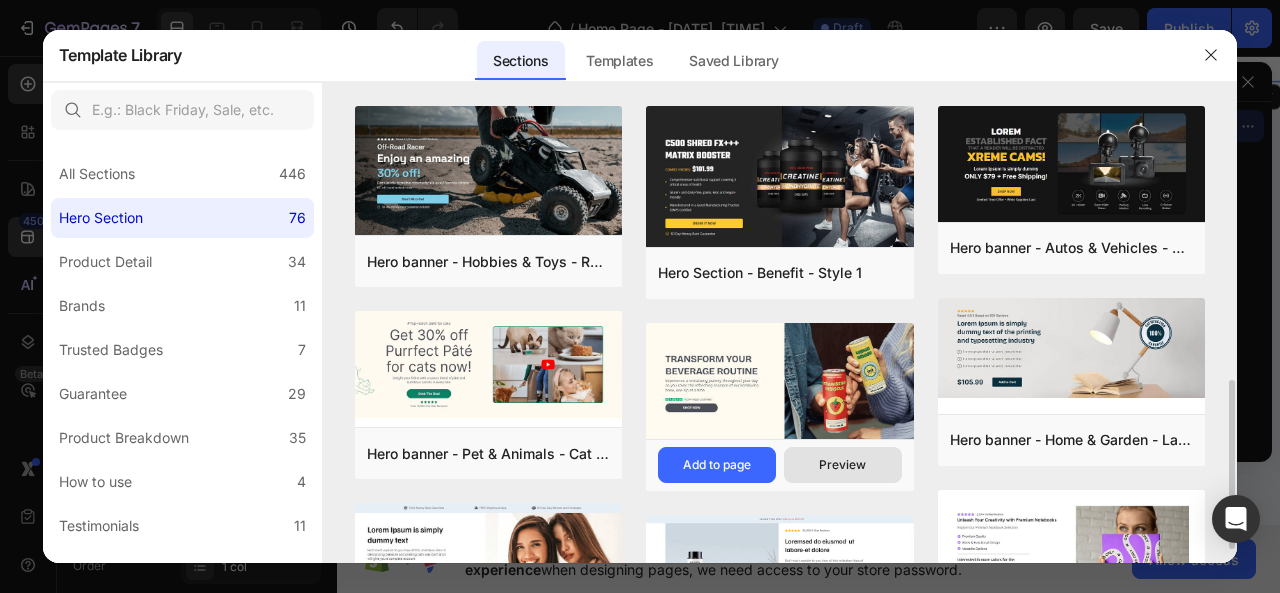 scroll, scrollTop: 200, scrollLeft: 0, axis: vertical 